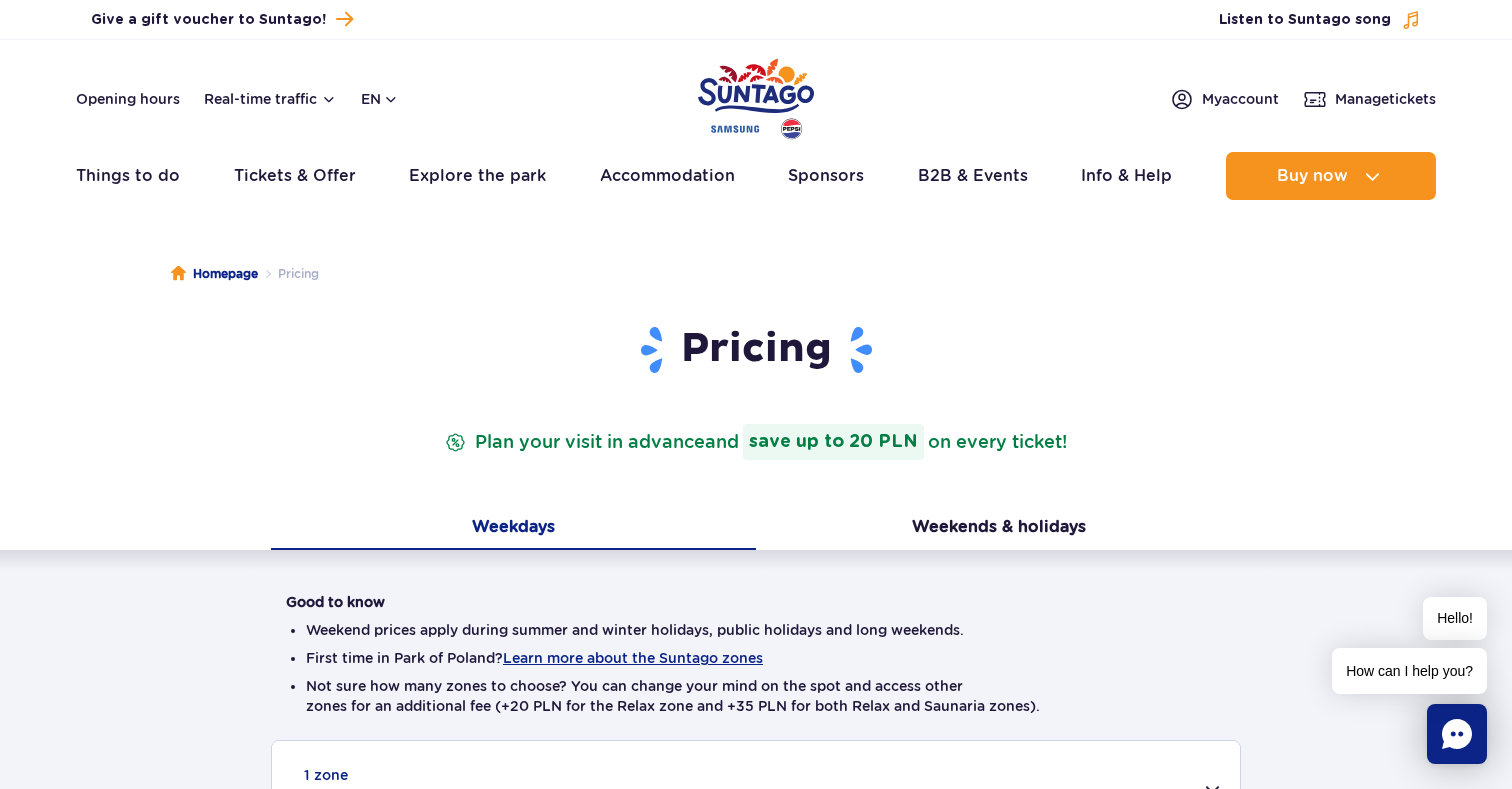 scroll, scrollTop: 0, scrollLeft: 0, axis: both 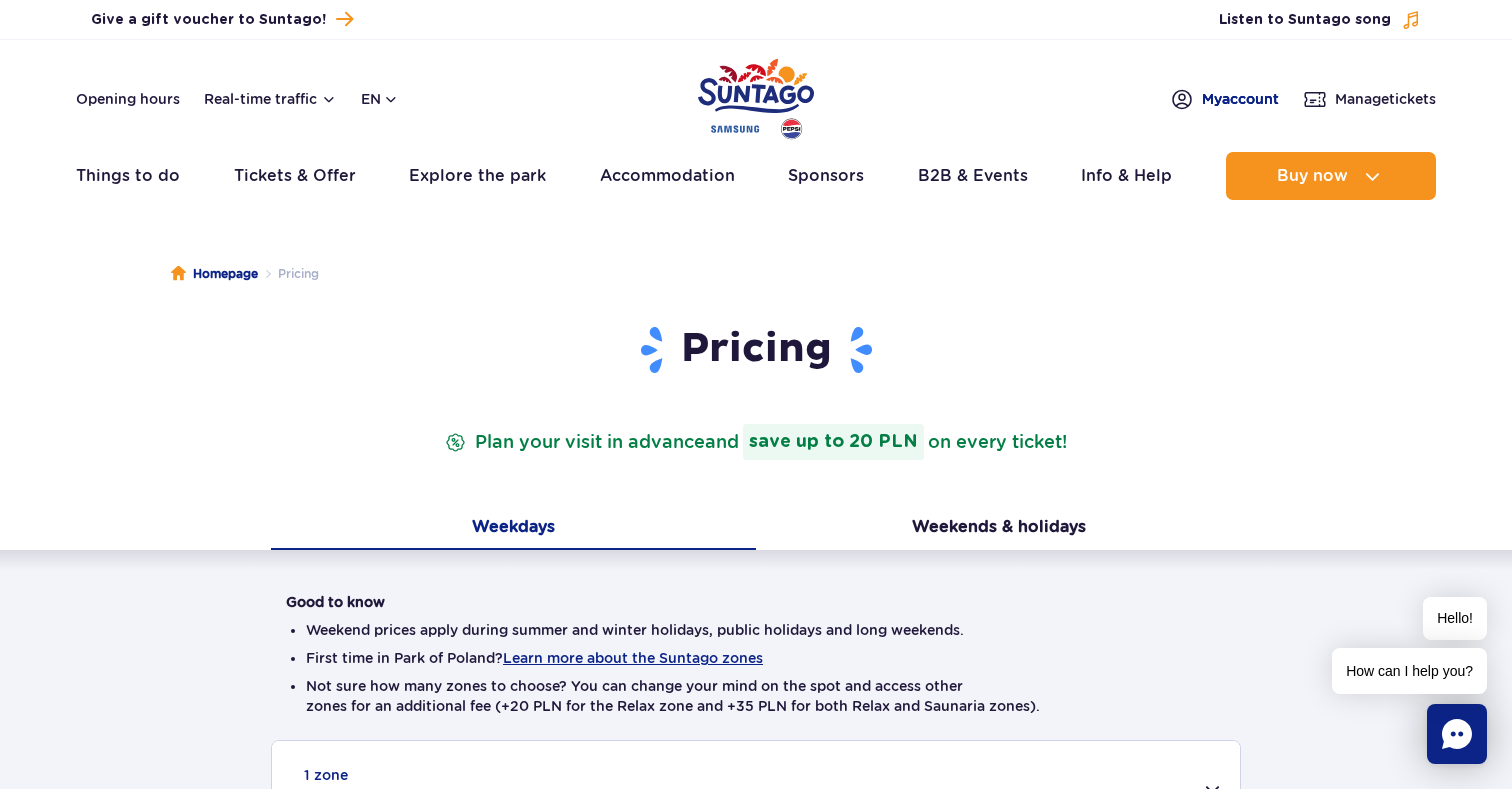 click on "My  account" at bounding box center [1240, 99] 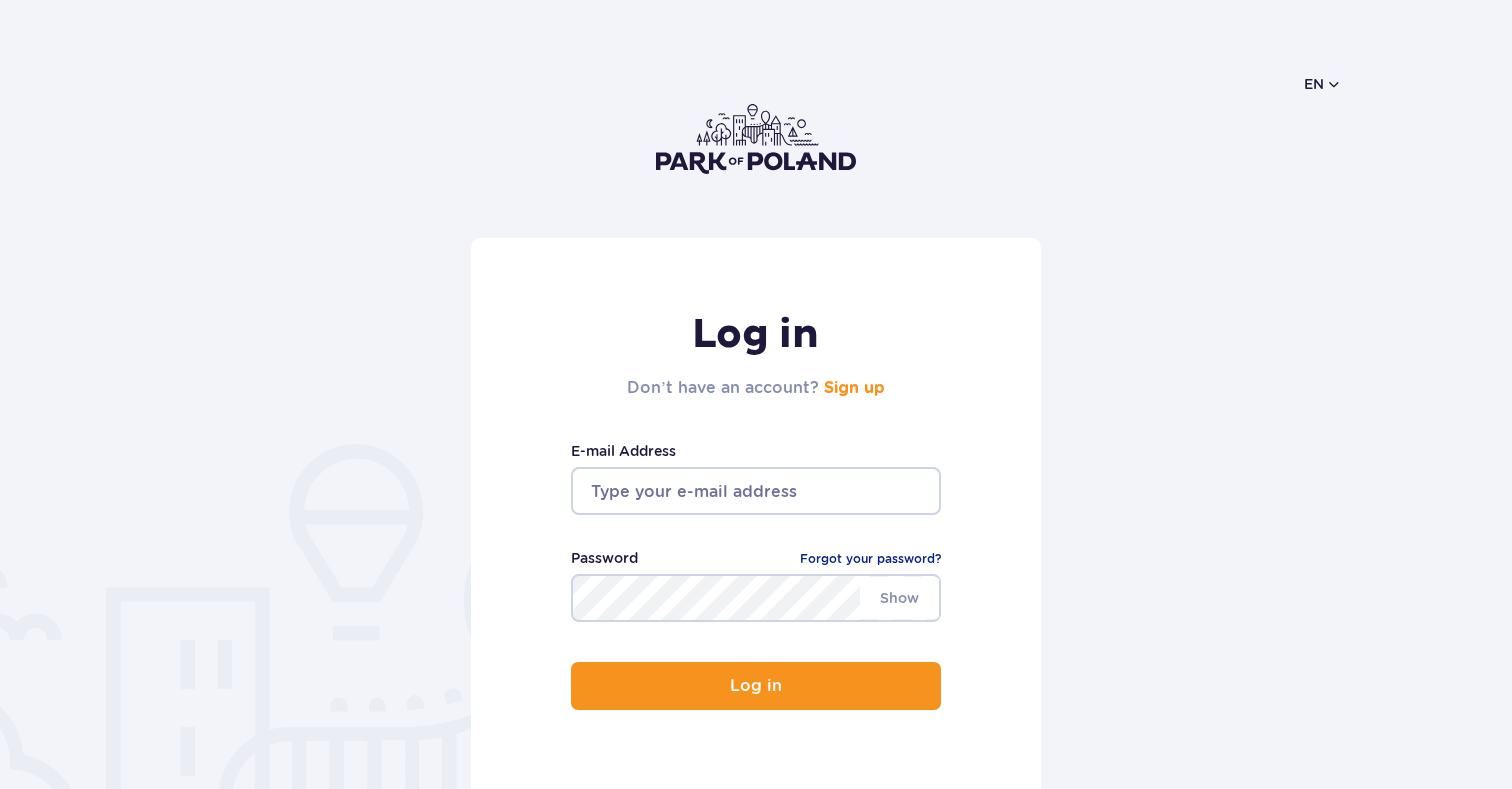 scroll, scrollTop: 0, scrollLeft: 0, axis: both 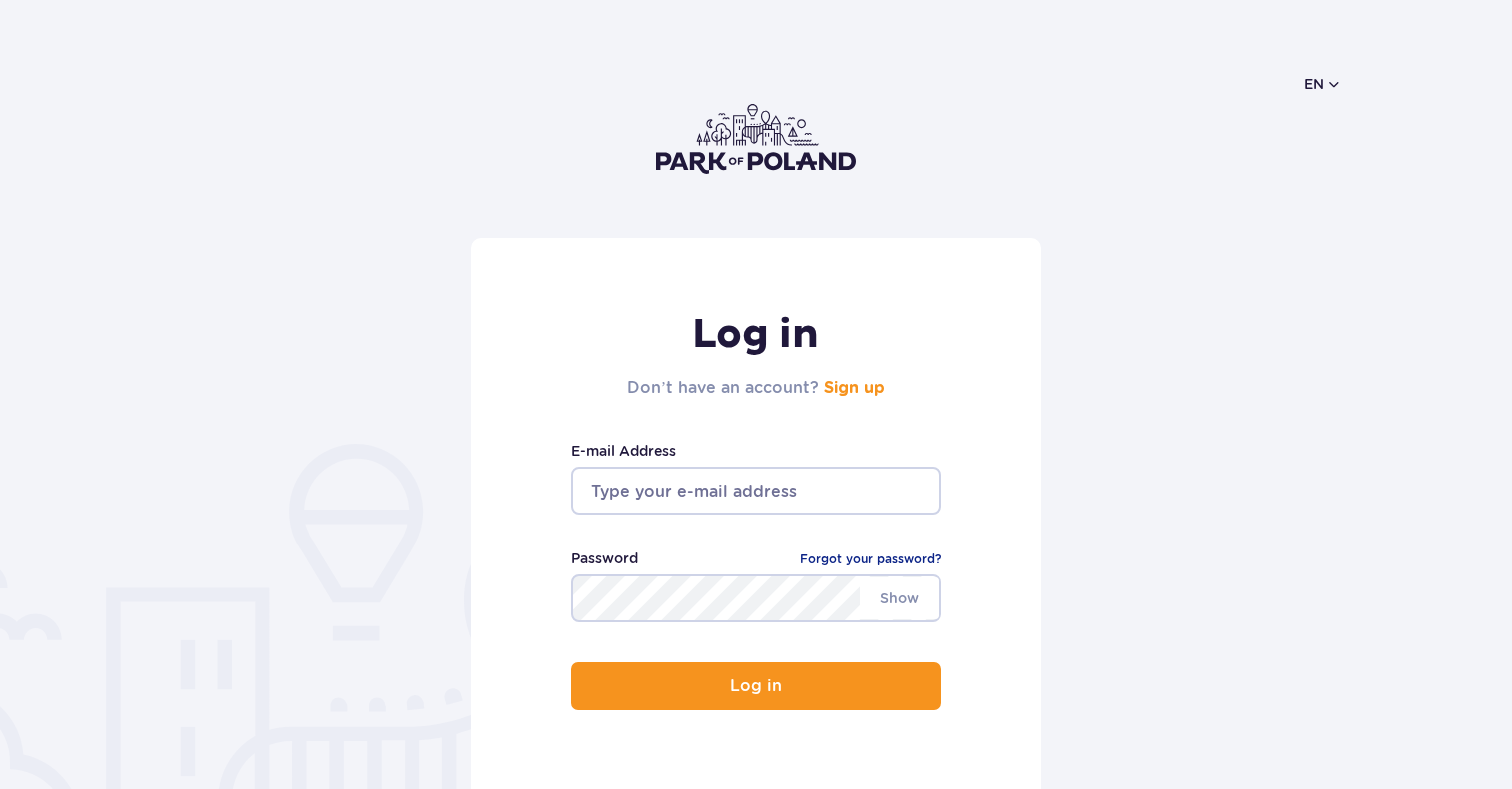 click at bounding box center [756, 491] 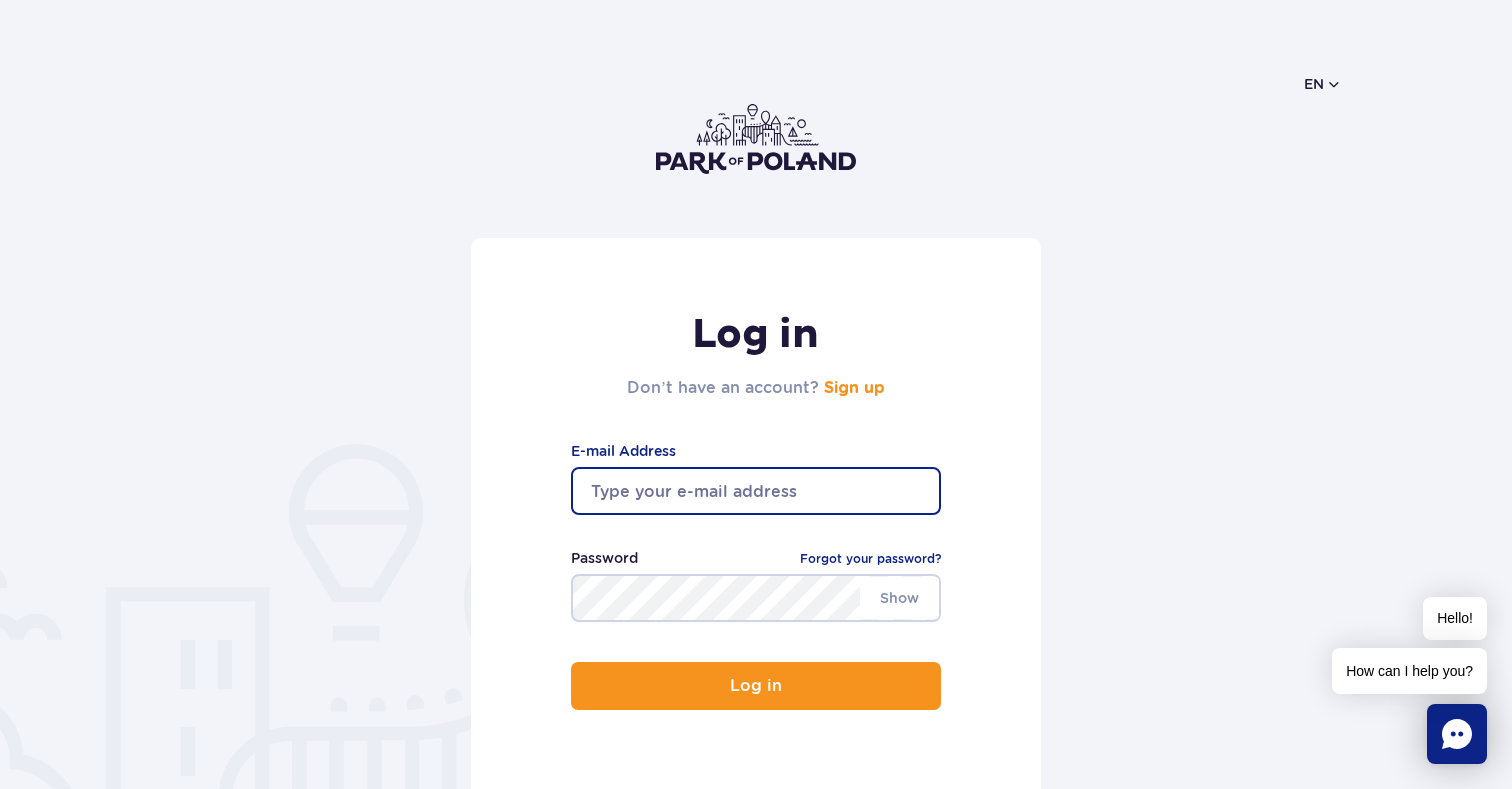 type on "[USERNAME]@[DOMAIN].com" 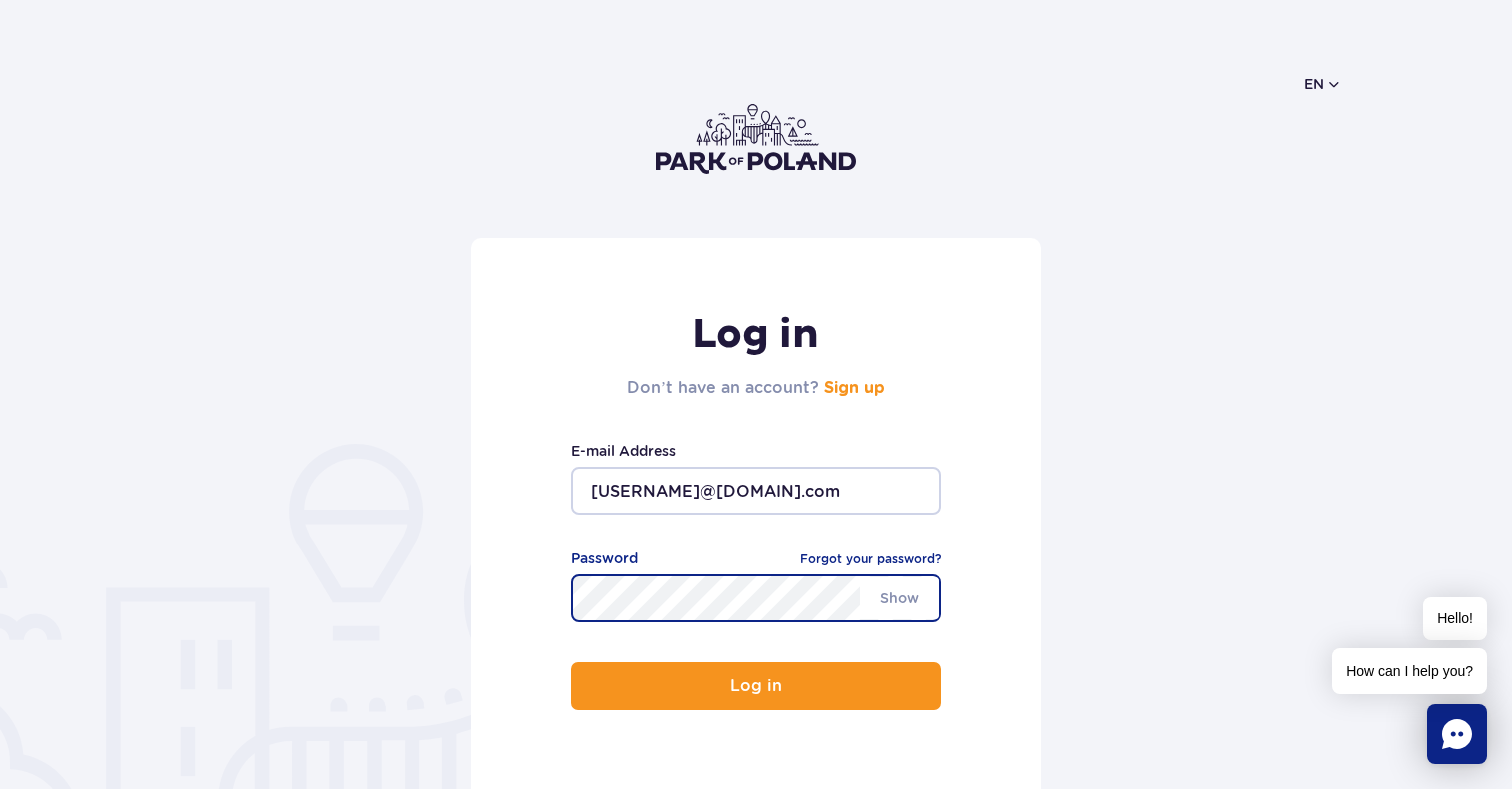 click on "Log in" at bounding box center [756, 686] 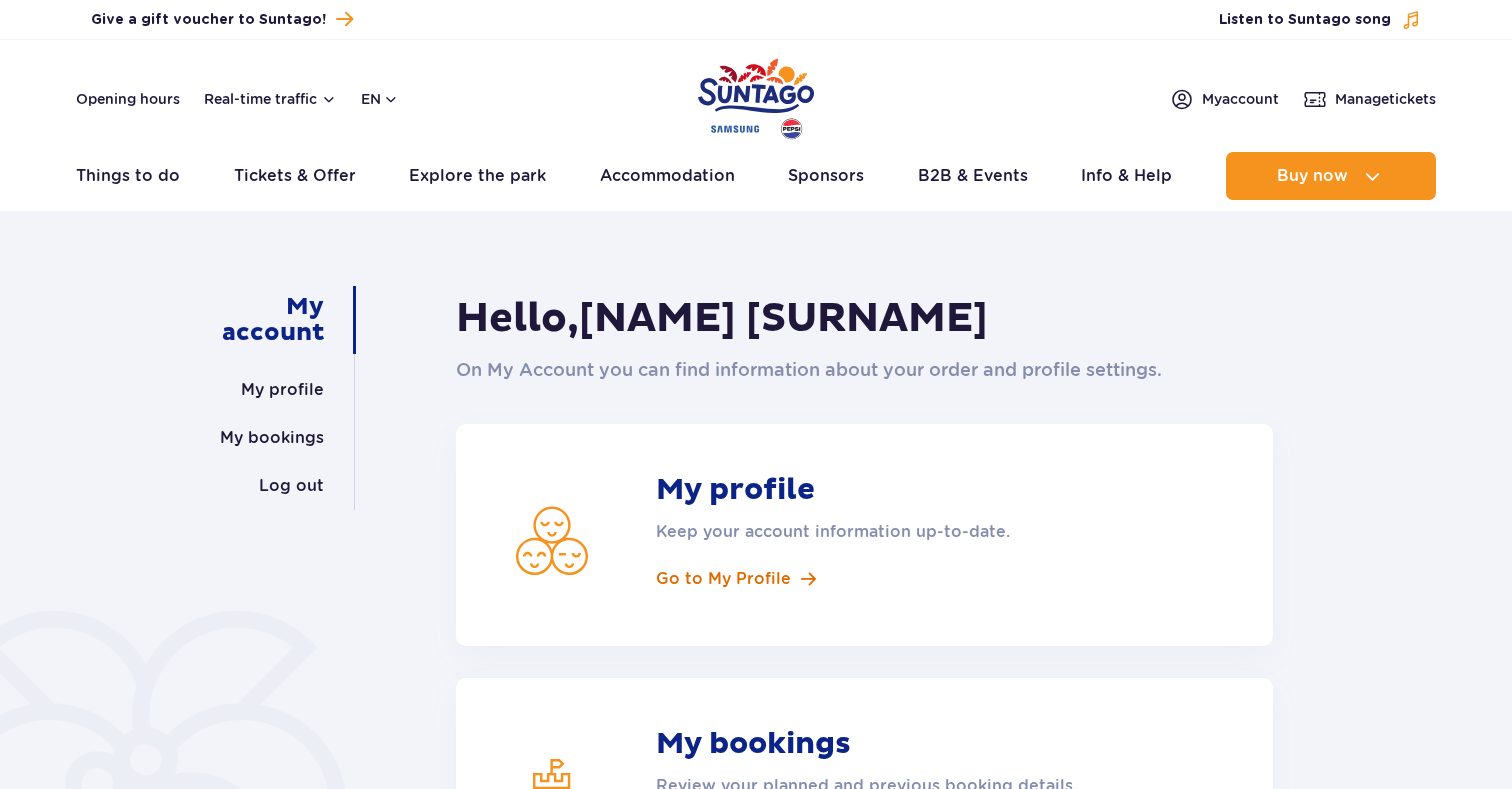 scroll, scrollTop: 0, scrollLeft: 0, axis: both 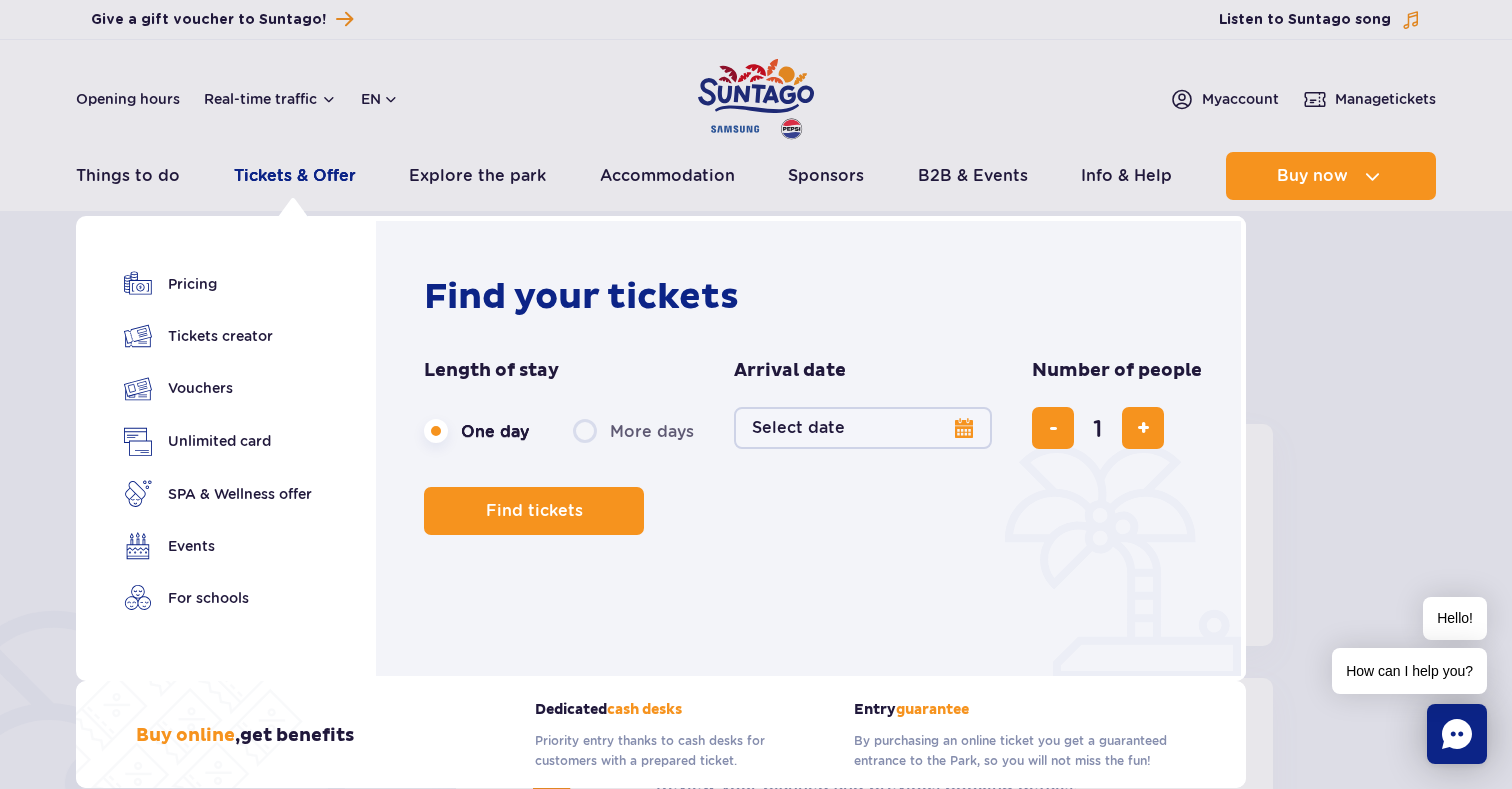 click on "Tickets & Offer" at bounding box center [295, 176] 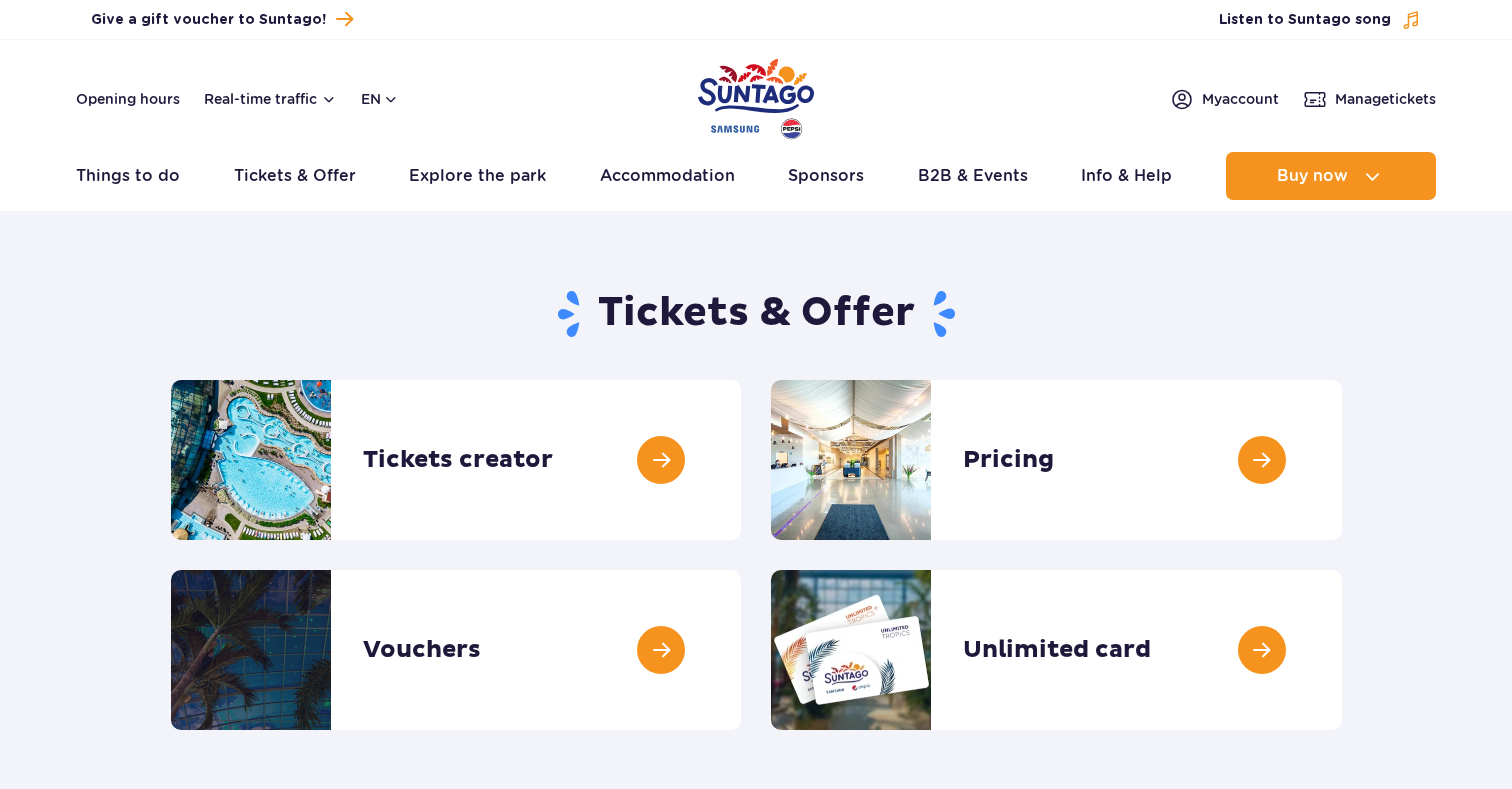 scroll, scrollTop: 0, scrollLeft: 0, axis: both 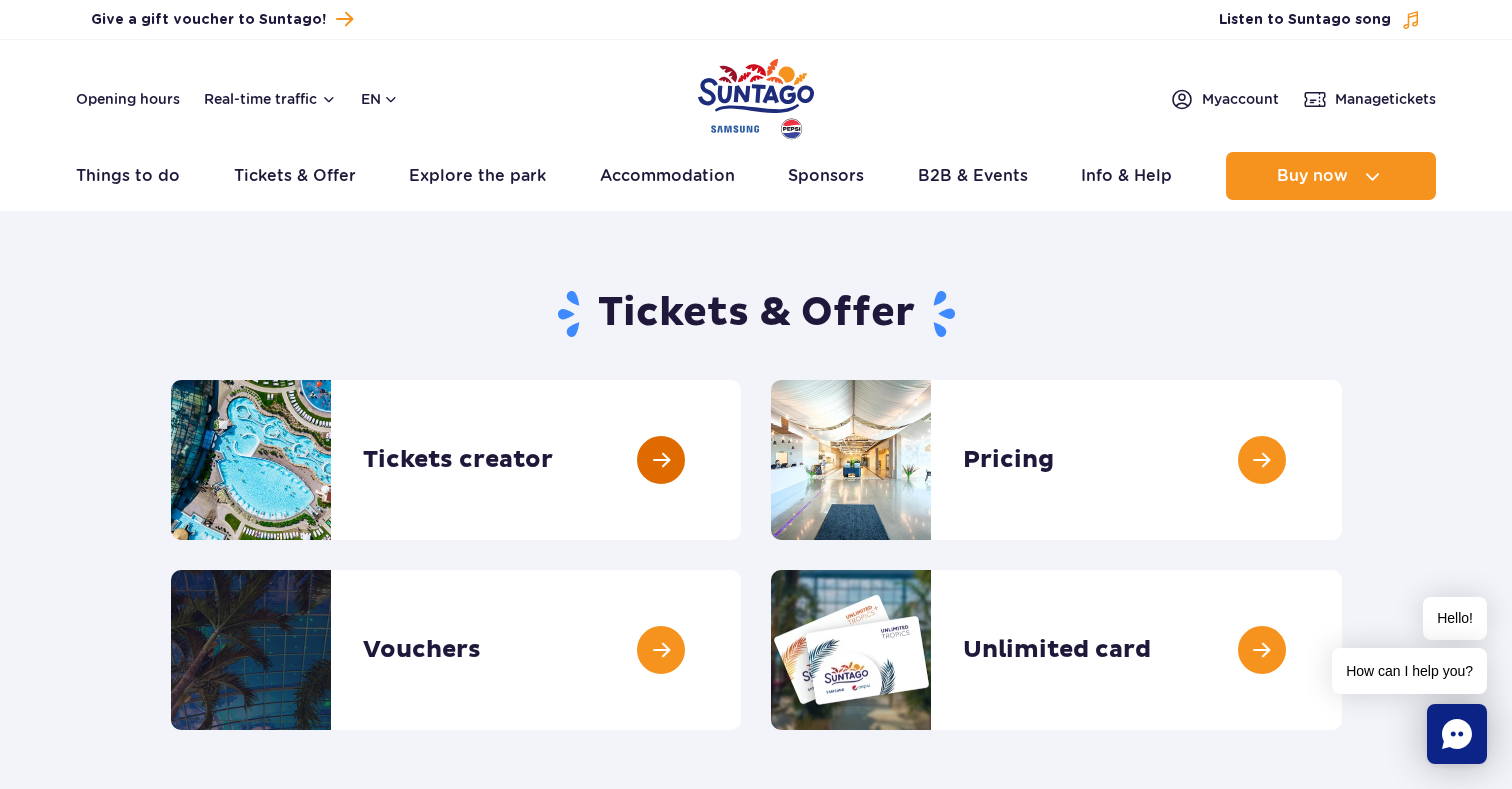 click at bounding box center [741, 460] 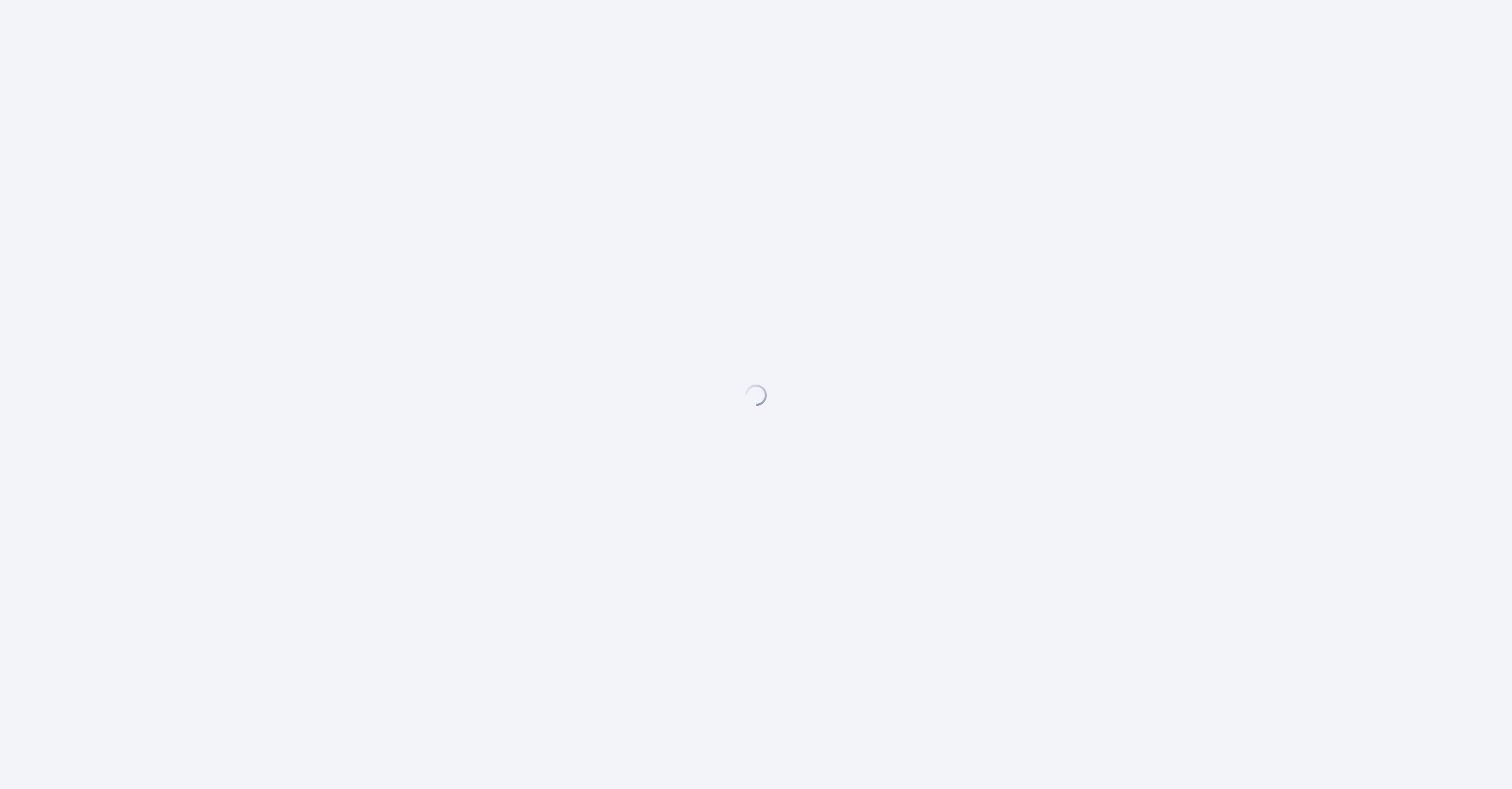 scroll, scrollTop: 0, scrollLeft: 0, axis: both 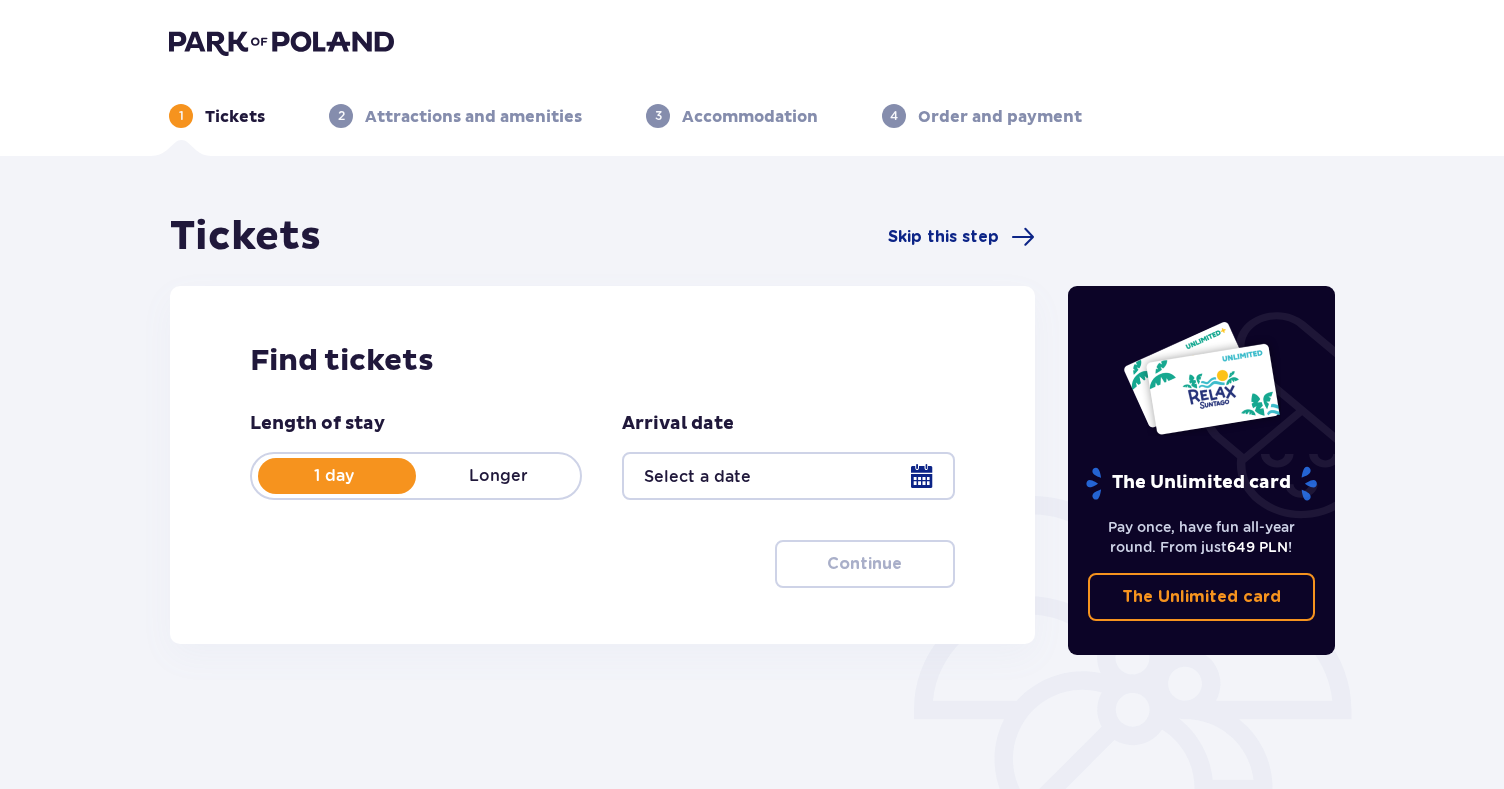 click at bounding box center [788, 476] 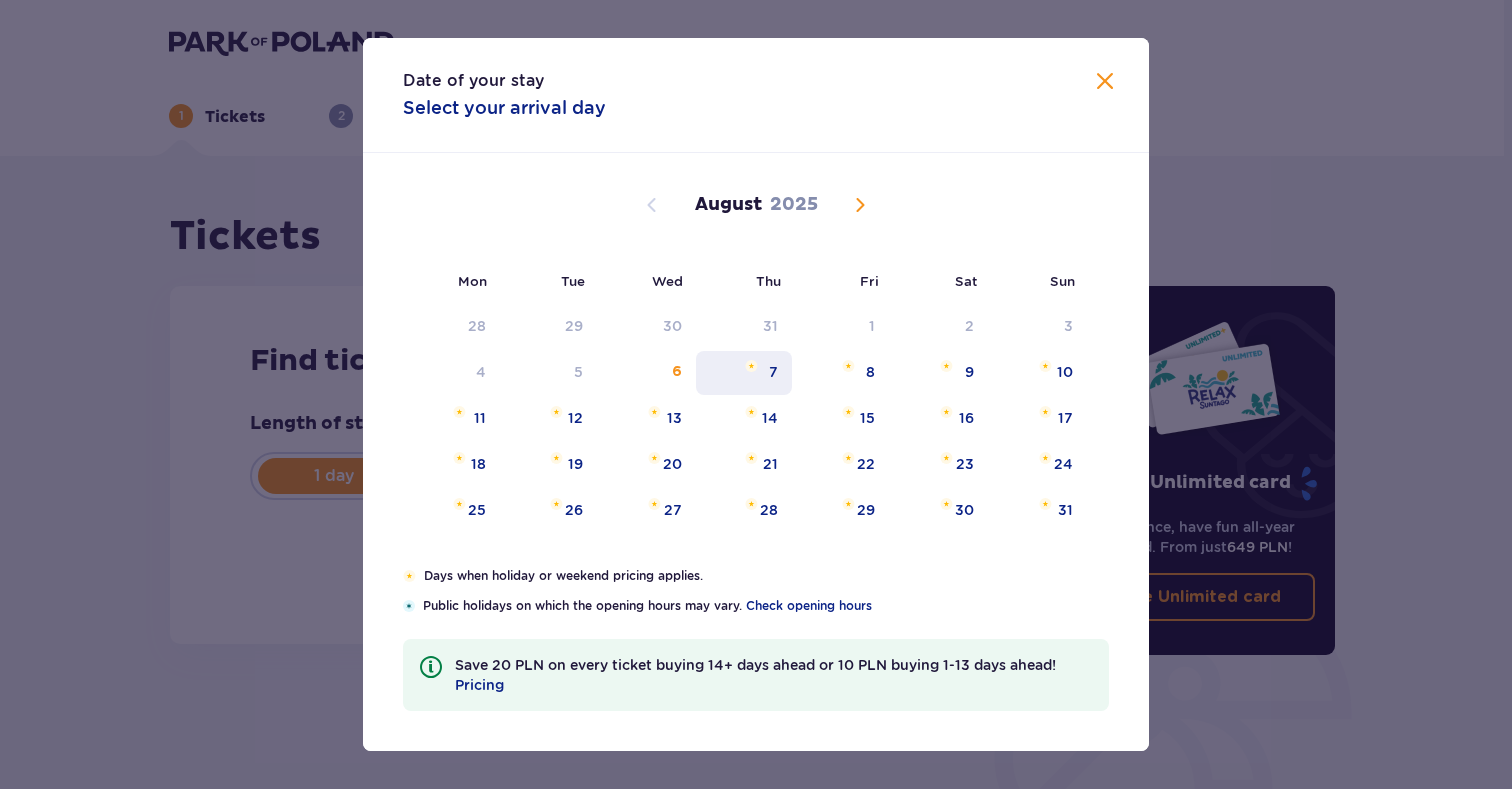 click on "7" at bounding box center (773, 372) 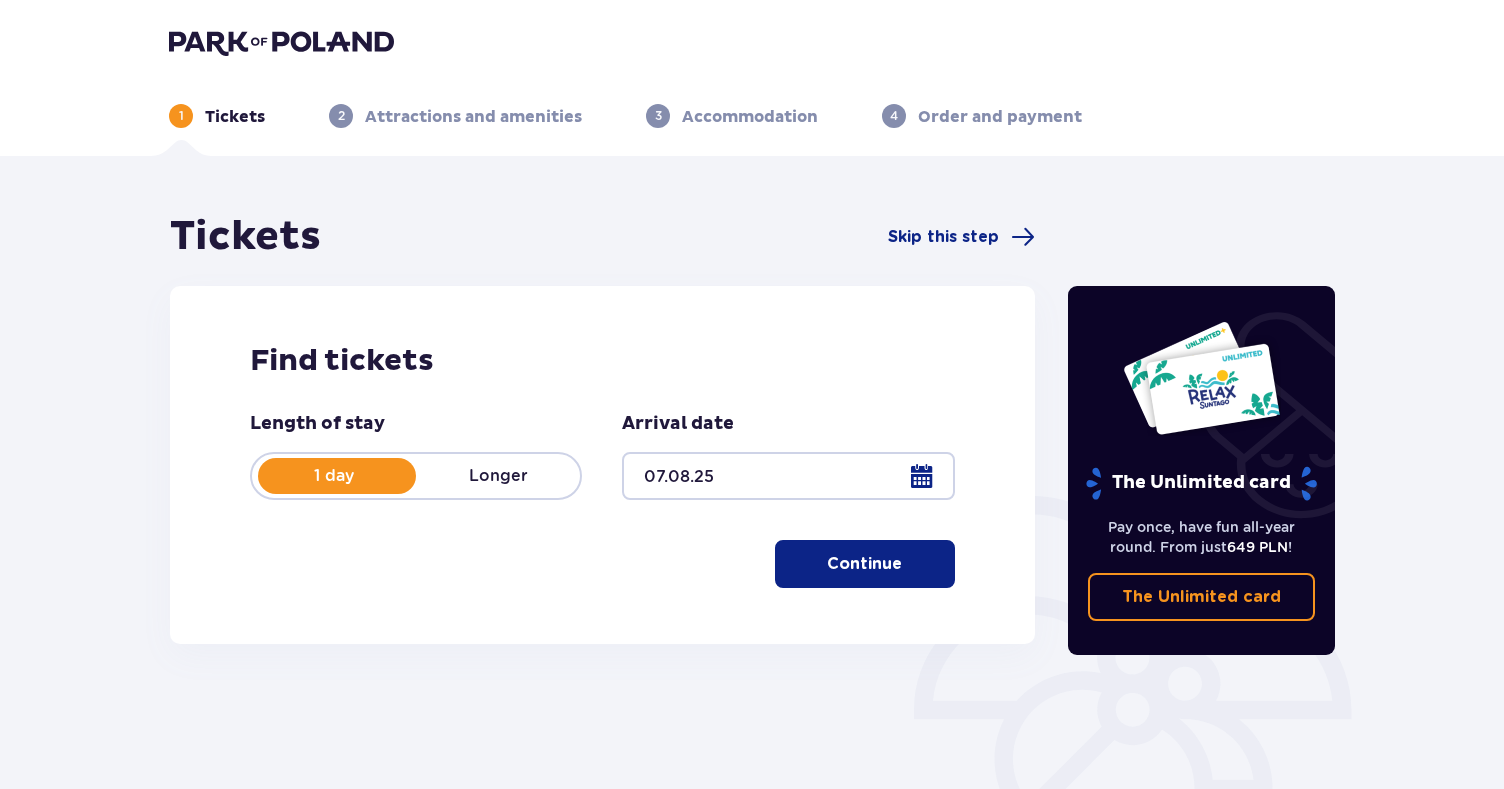 click on "Continue" at bounding box center [865, 564] 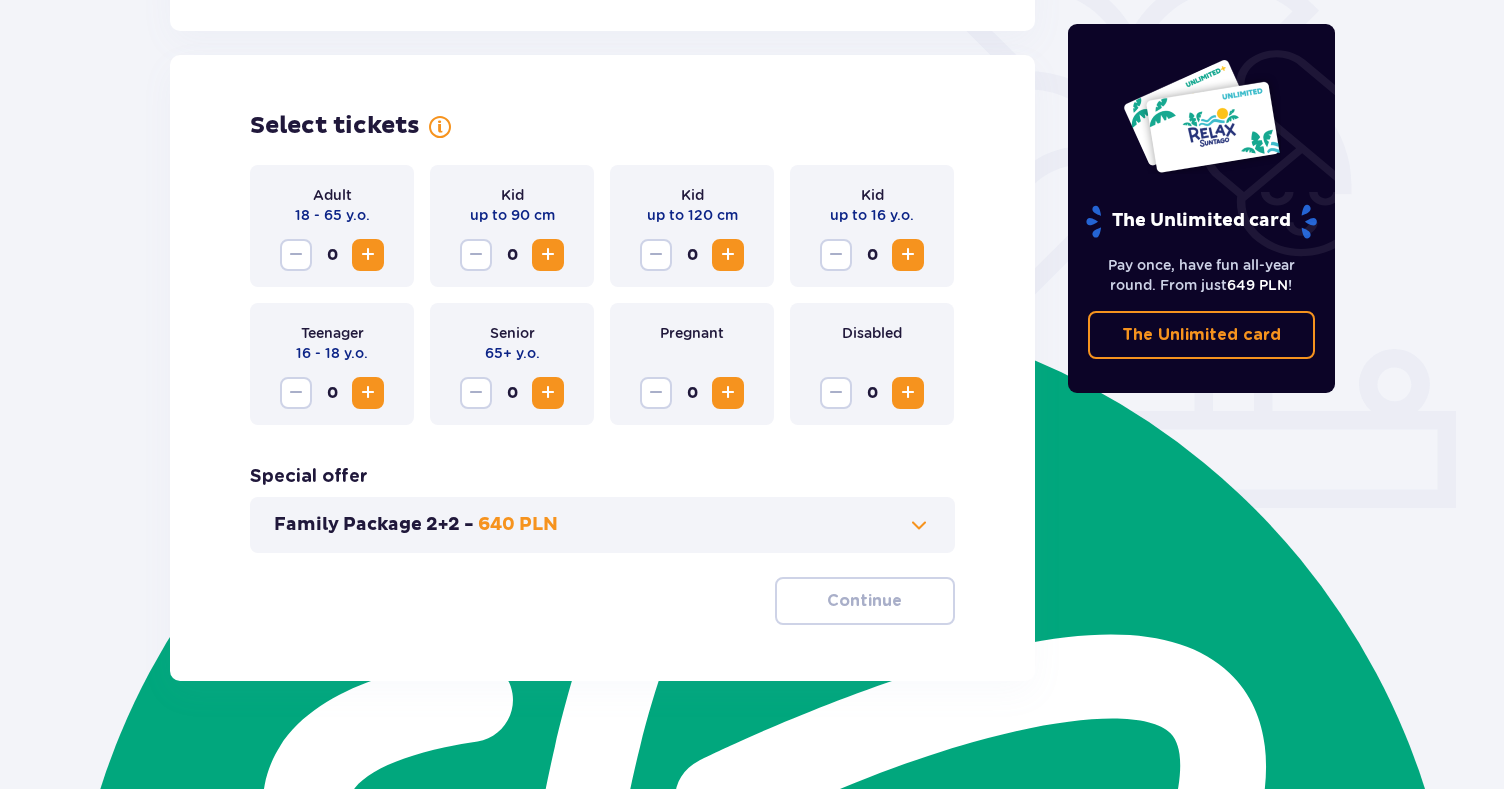scroll, scrollTop: 537, scrollLeft: 0, axis: vertical 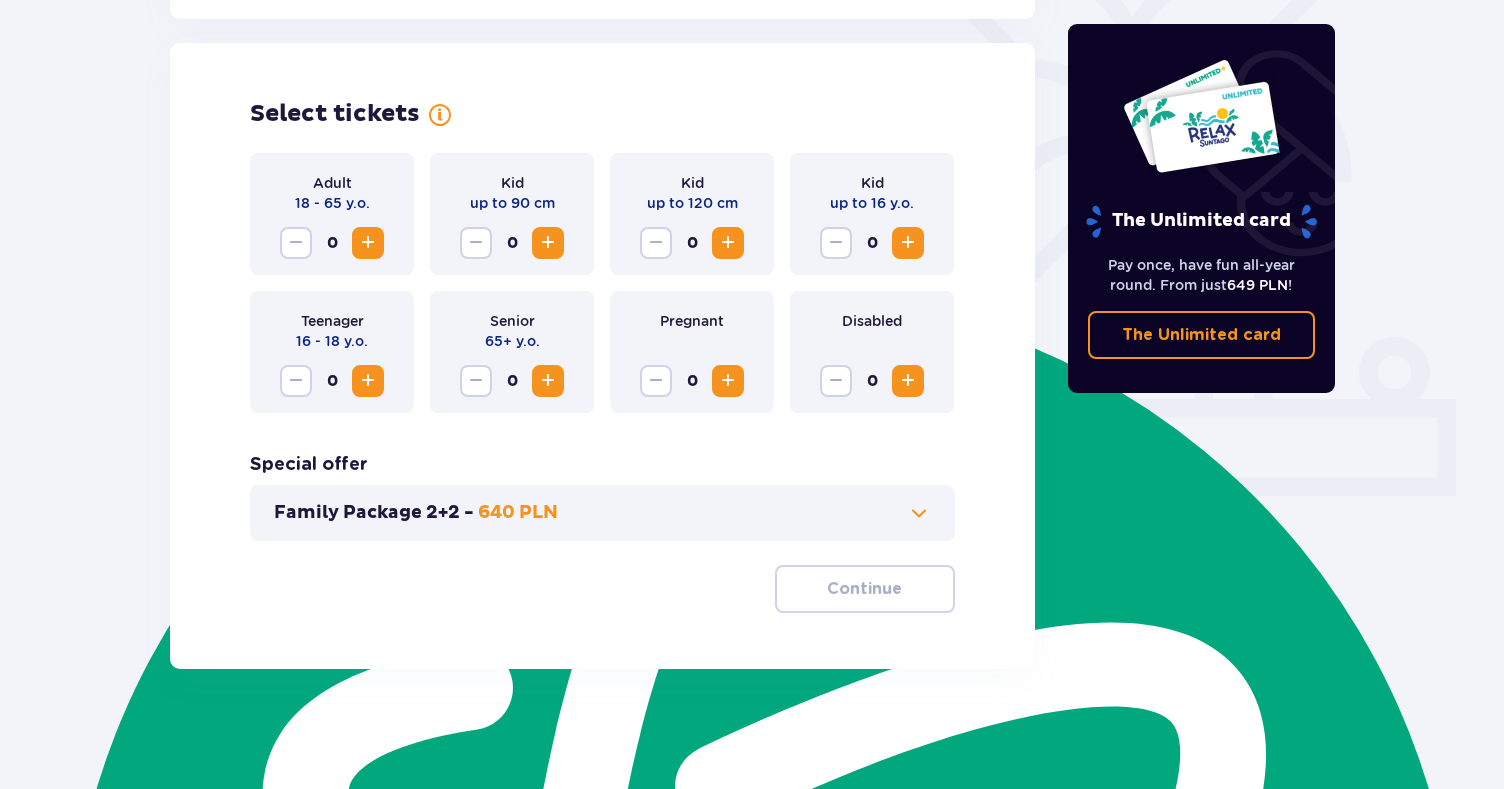 click at bounding box center (368, 243) 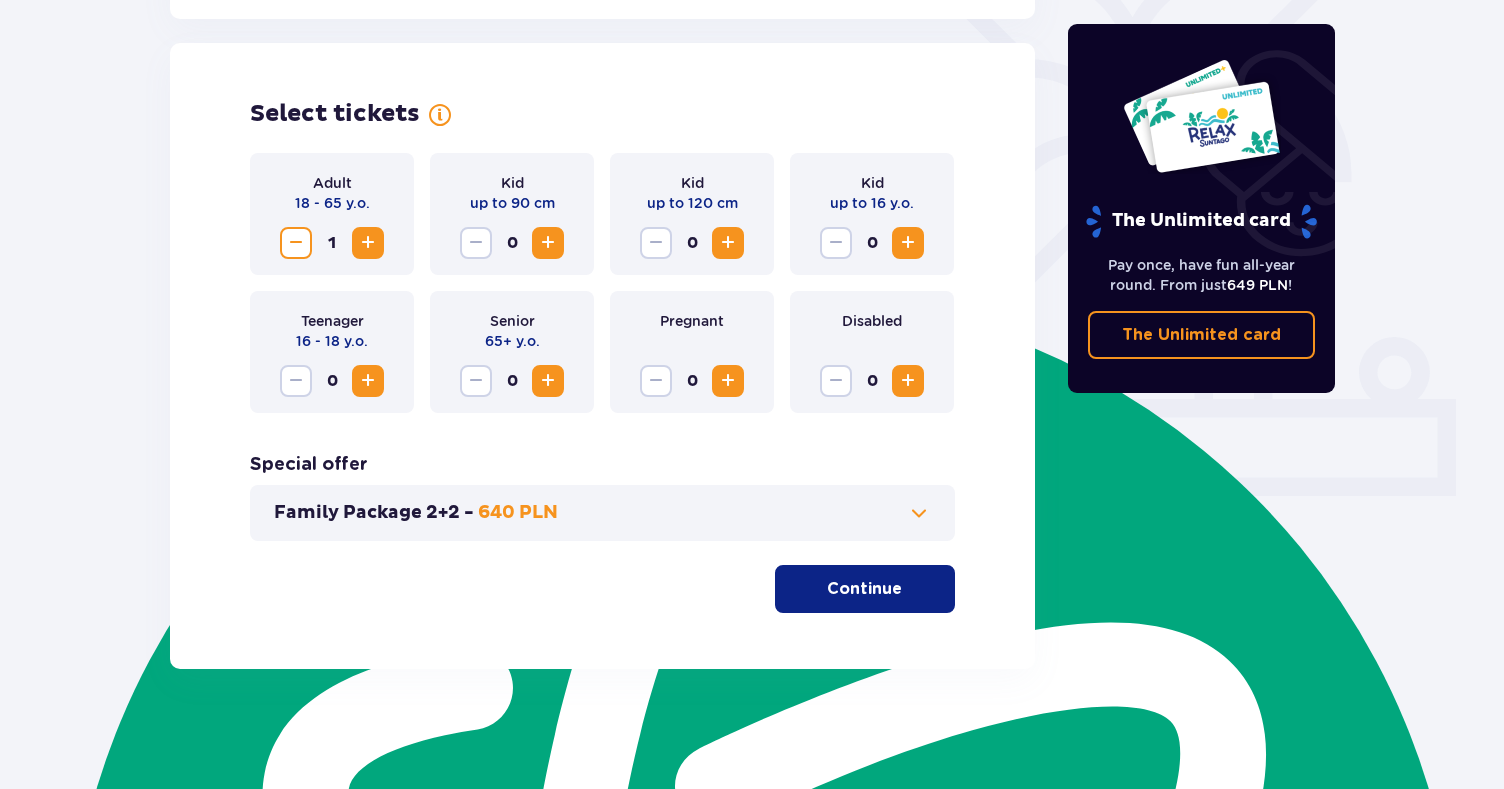 click at bounding box center (368, 243) 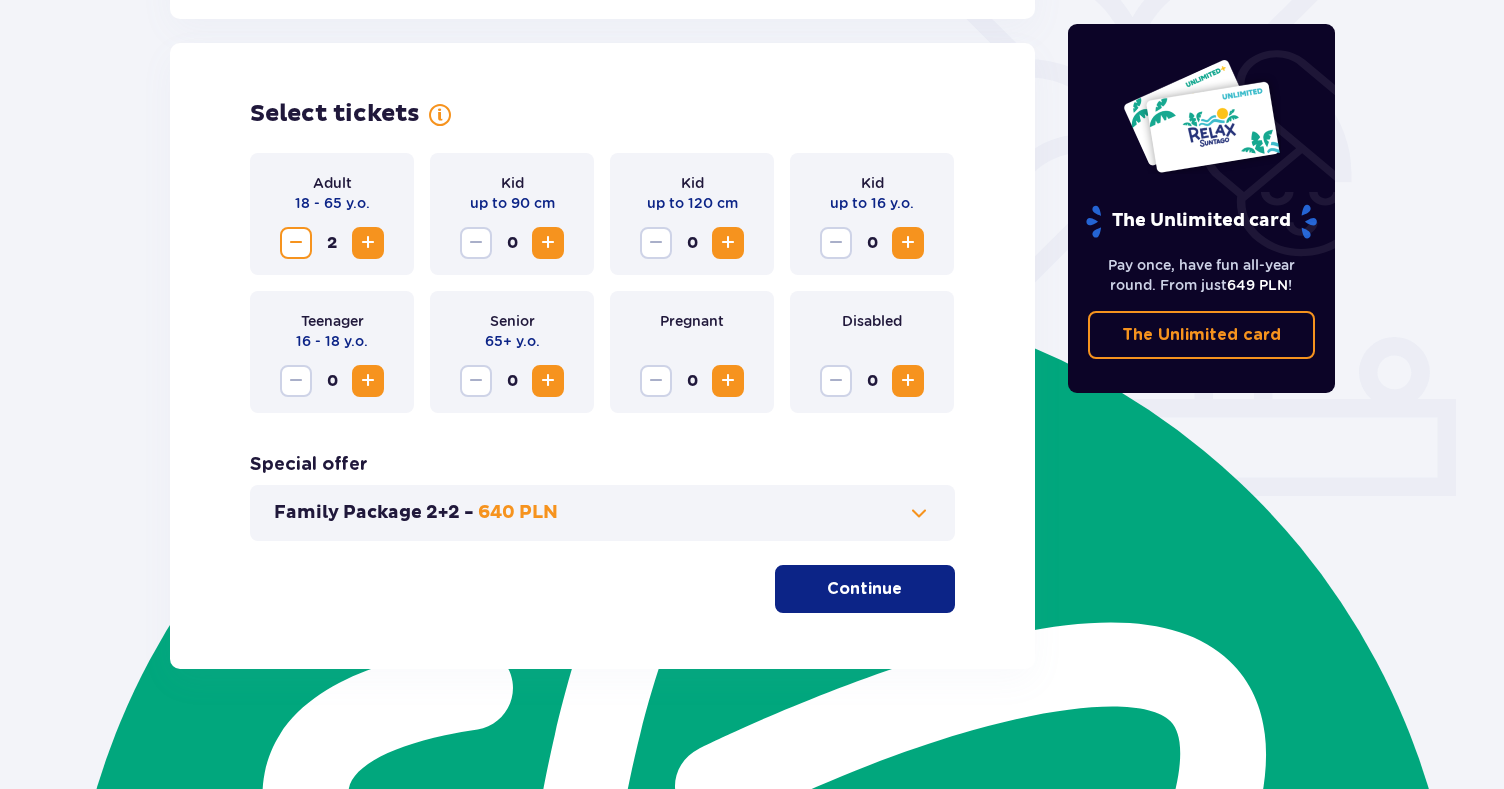 click on "Continue" at bounding box center [864, 589] 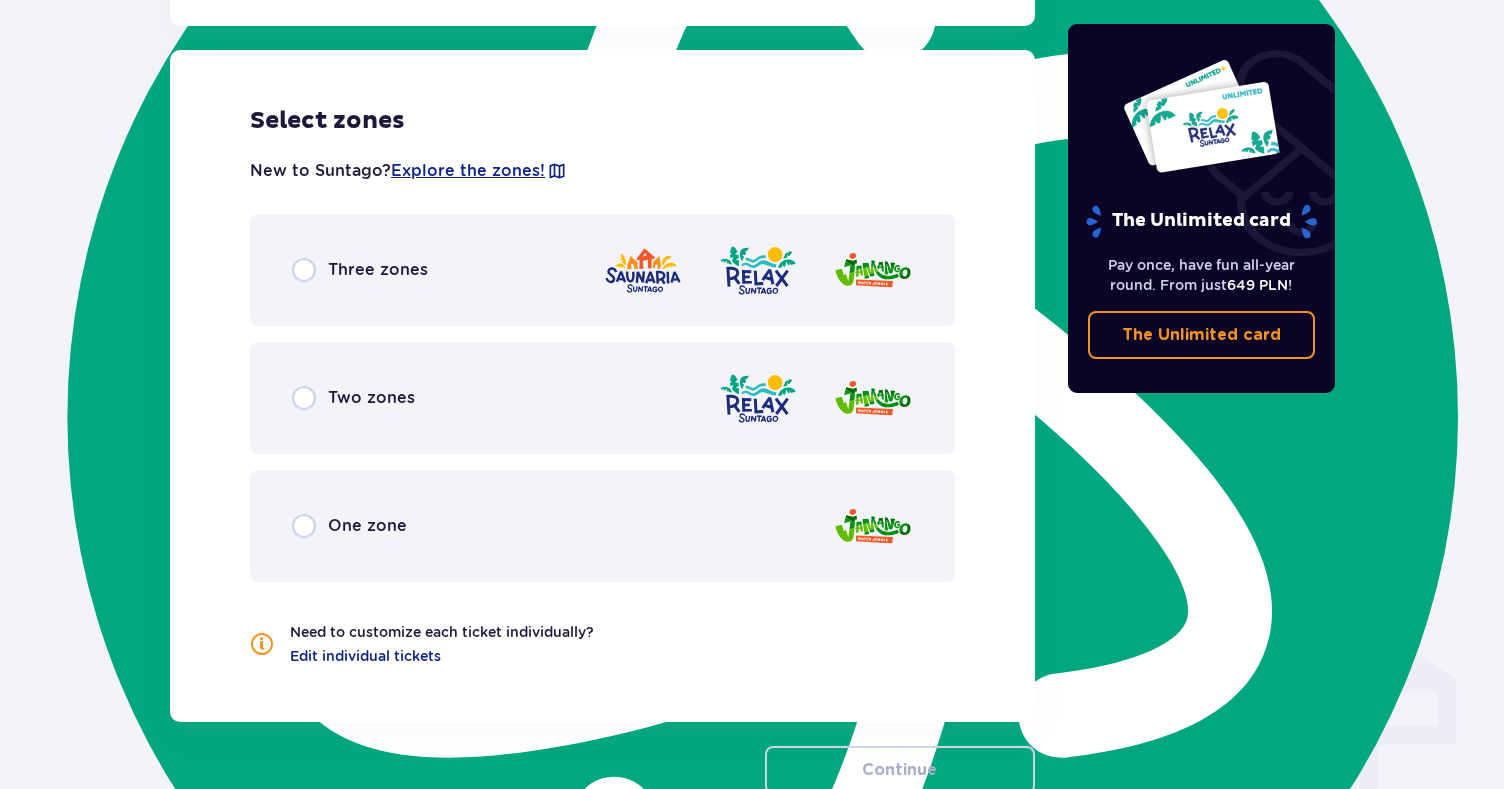 scroll, scrollTop: 1110, scrollLeft: 0, axis: vertical 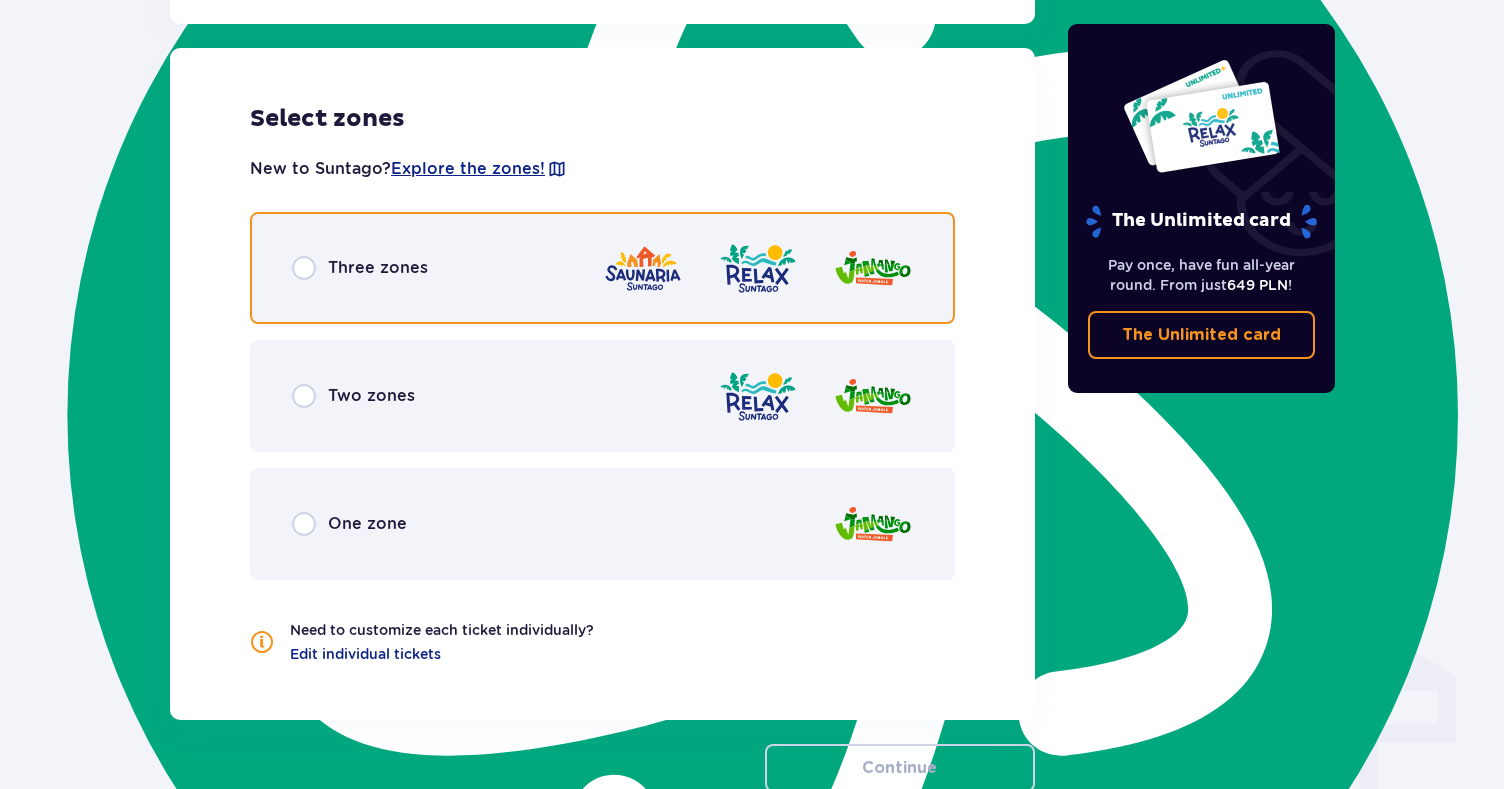 click at bounding box center [304, 268] 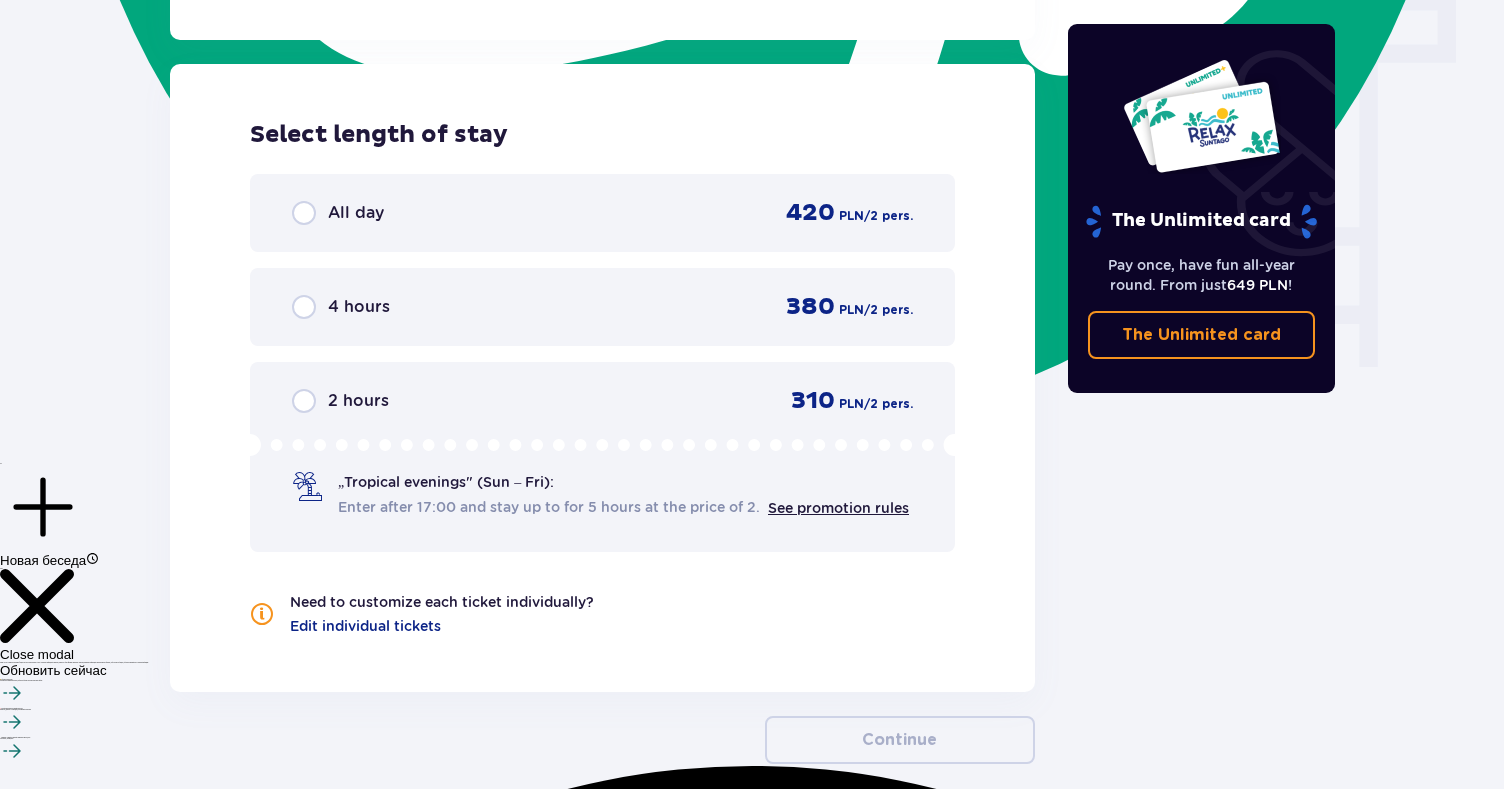 scroll, scrollTop: 1806, scrollLeft: 0, axis: vertical 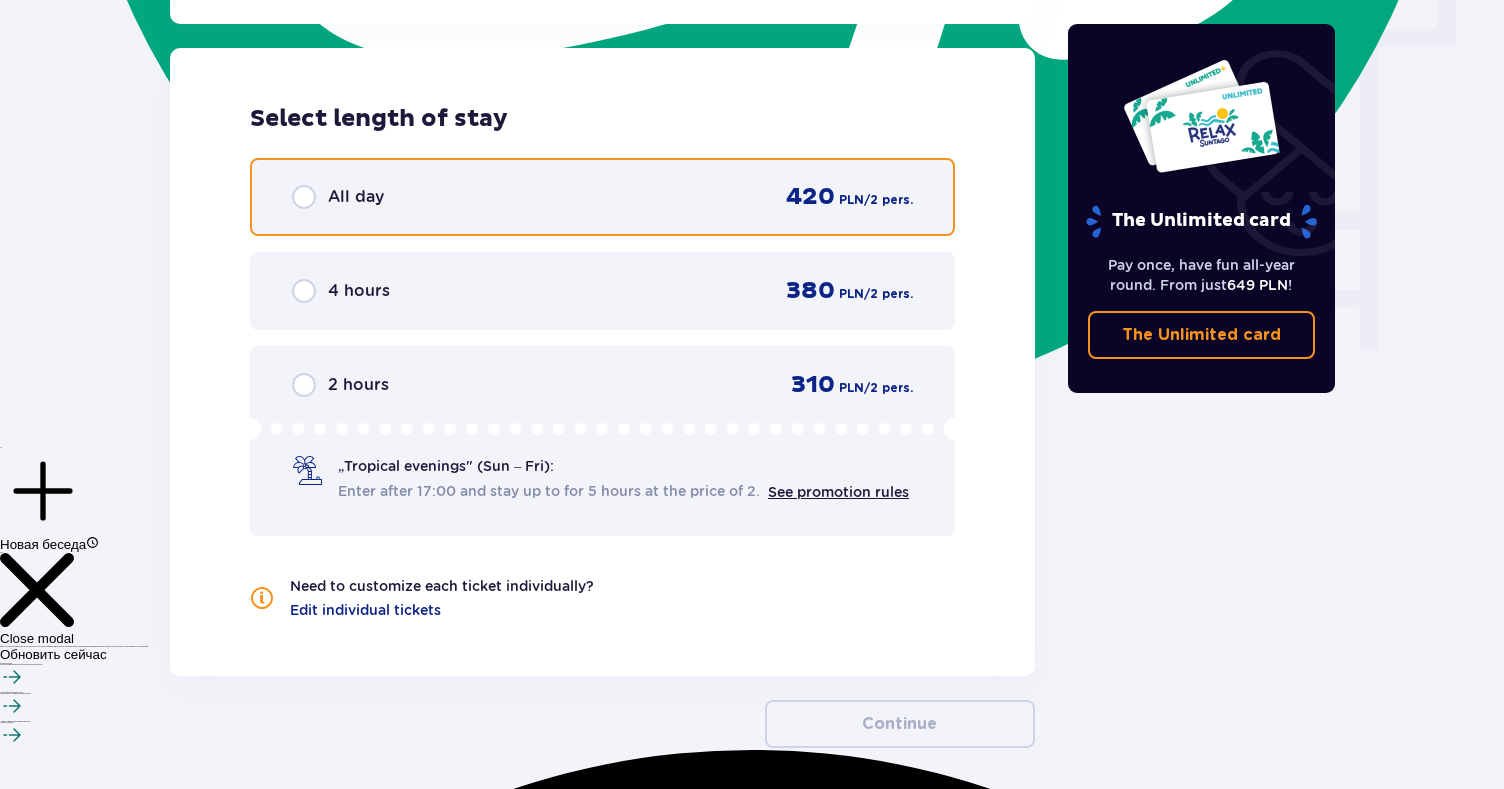 click at bounding box center (304, 197) 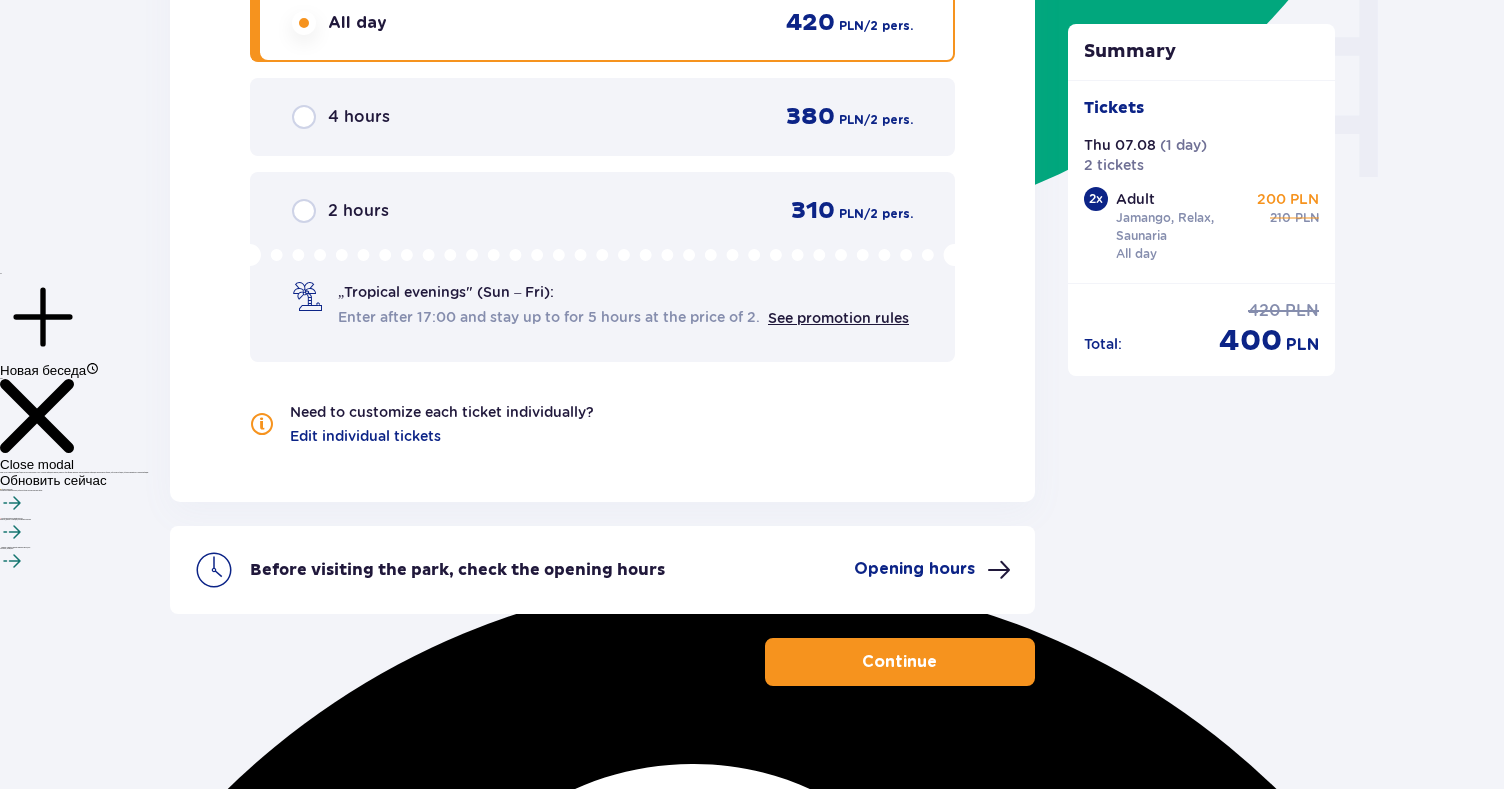 scroll, scrollTop: 1981, scrollLeft: 0, axis: vertical 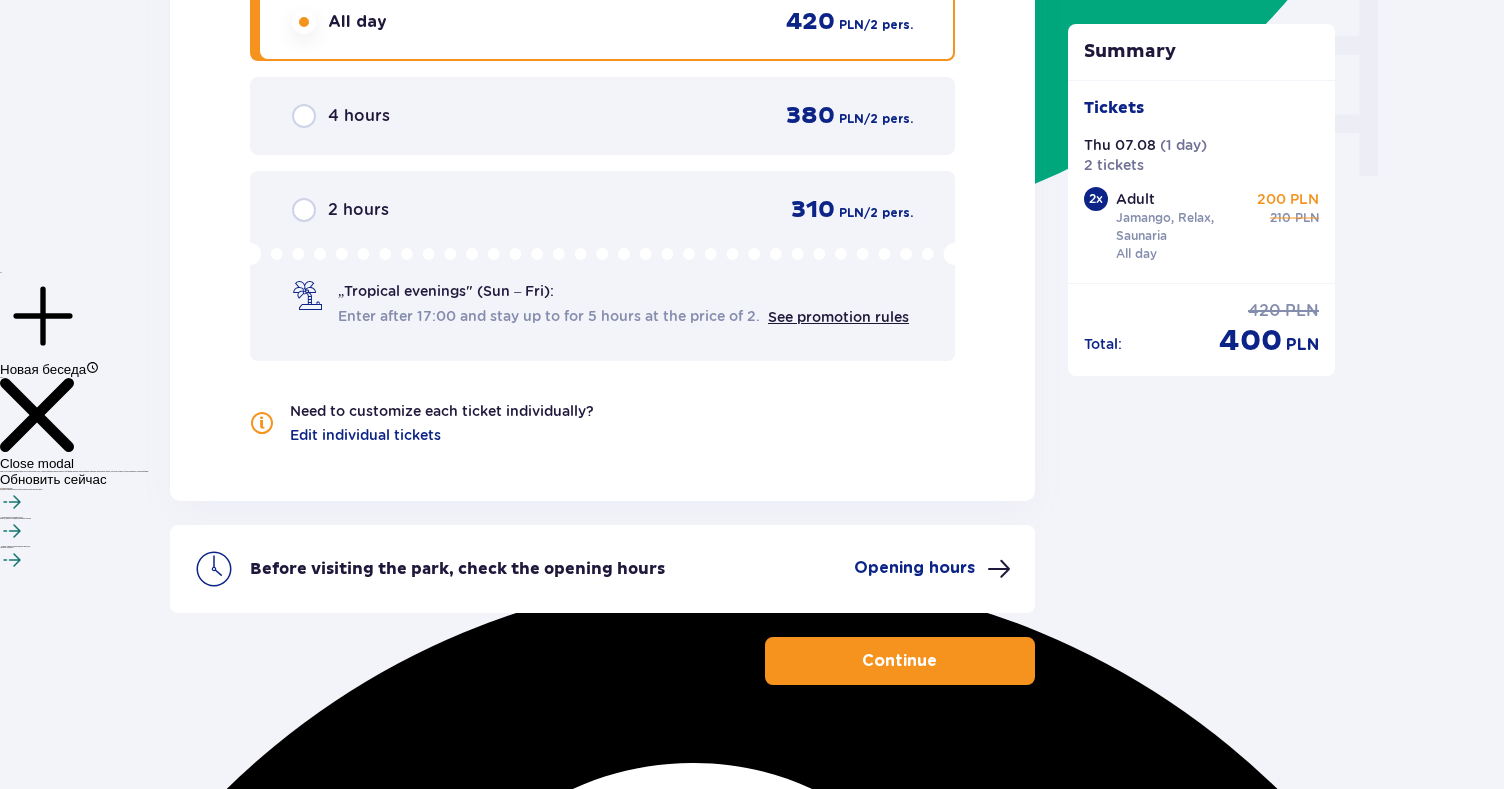 click on "Continue" at bounding box center [899, 661] 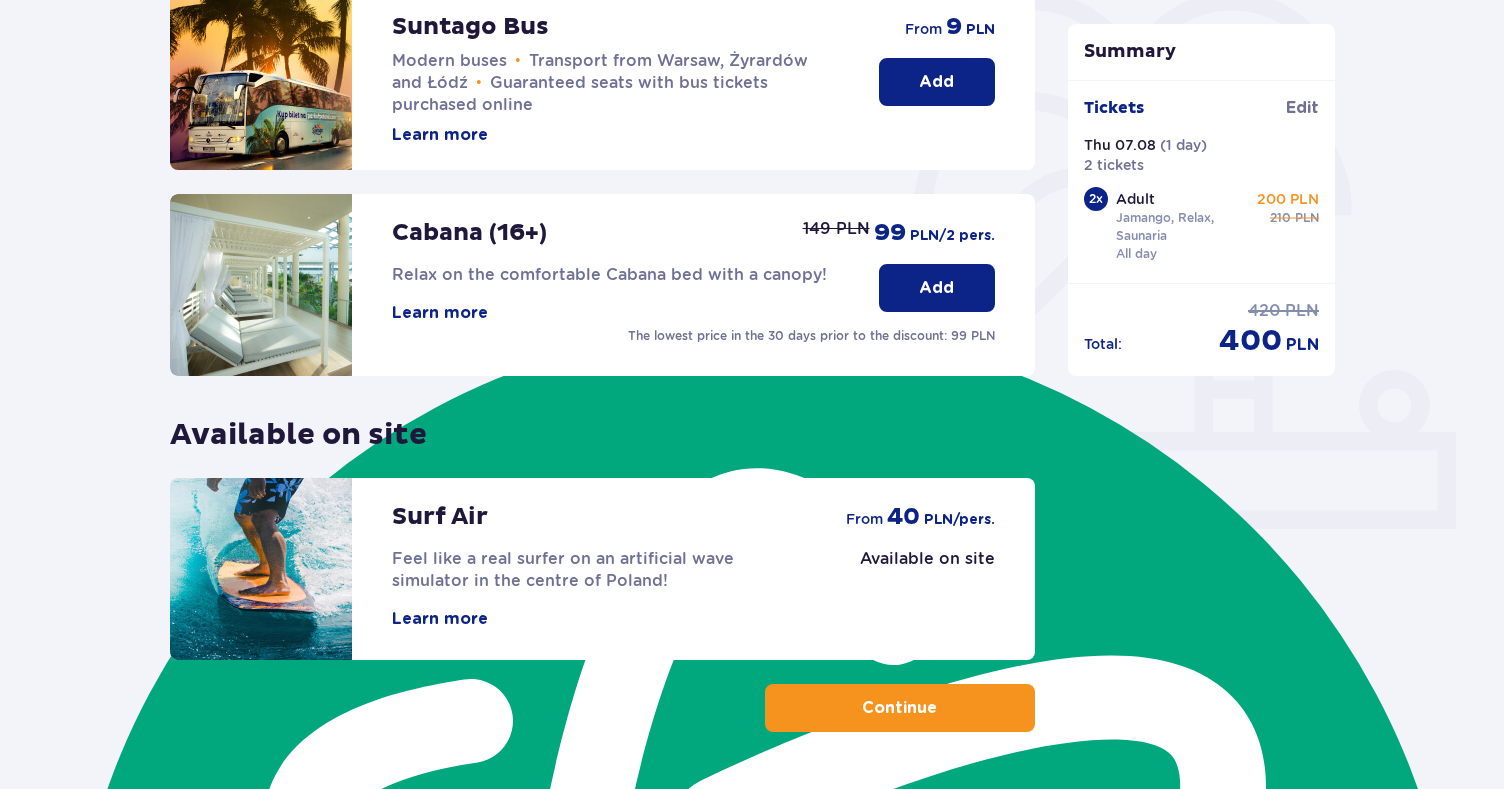 scroll, scrollTop: 567, scrollLeft: 0, axis: vertical 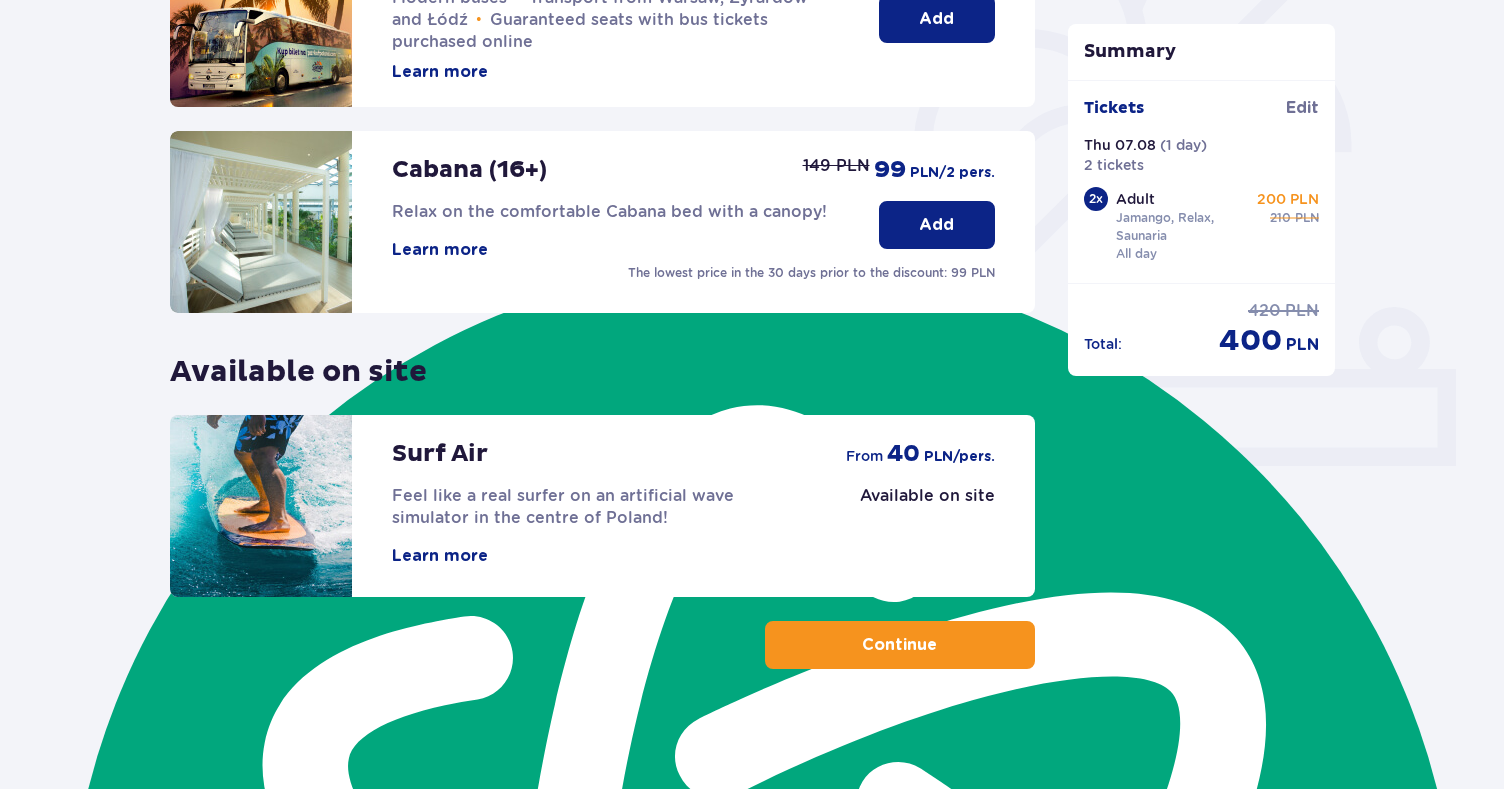 click on "Continue" at bounding box center (900, 645) 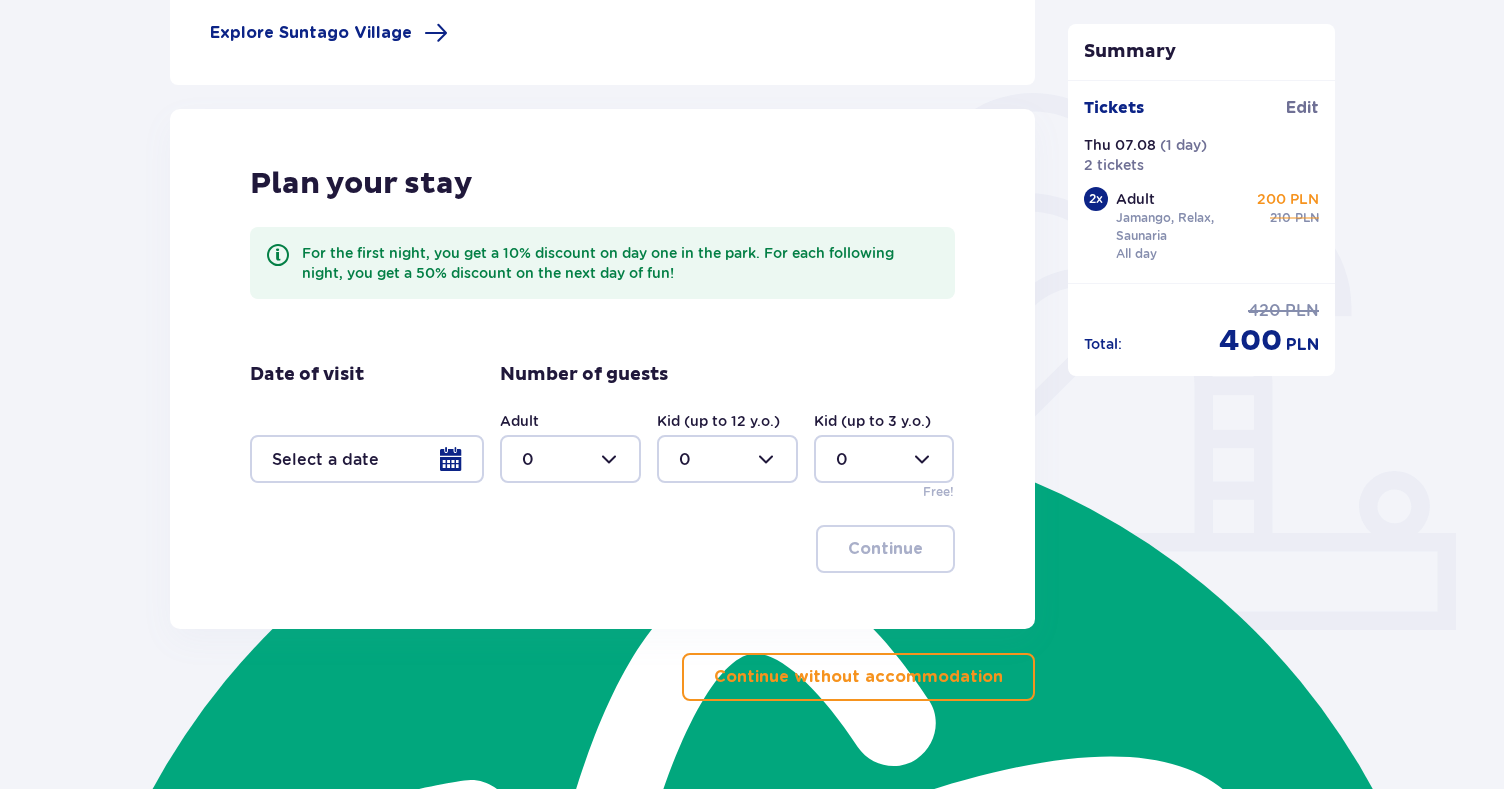 scroll, scrollTop: 423, scrollLeft: 0, axis: vertical 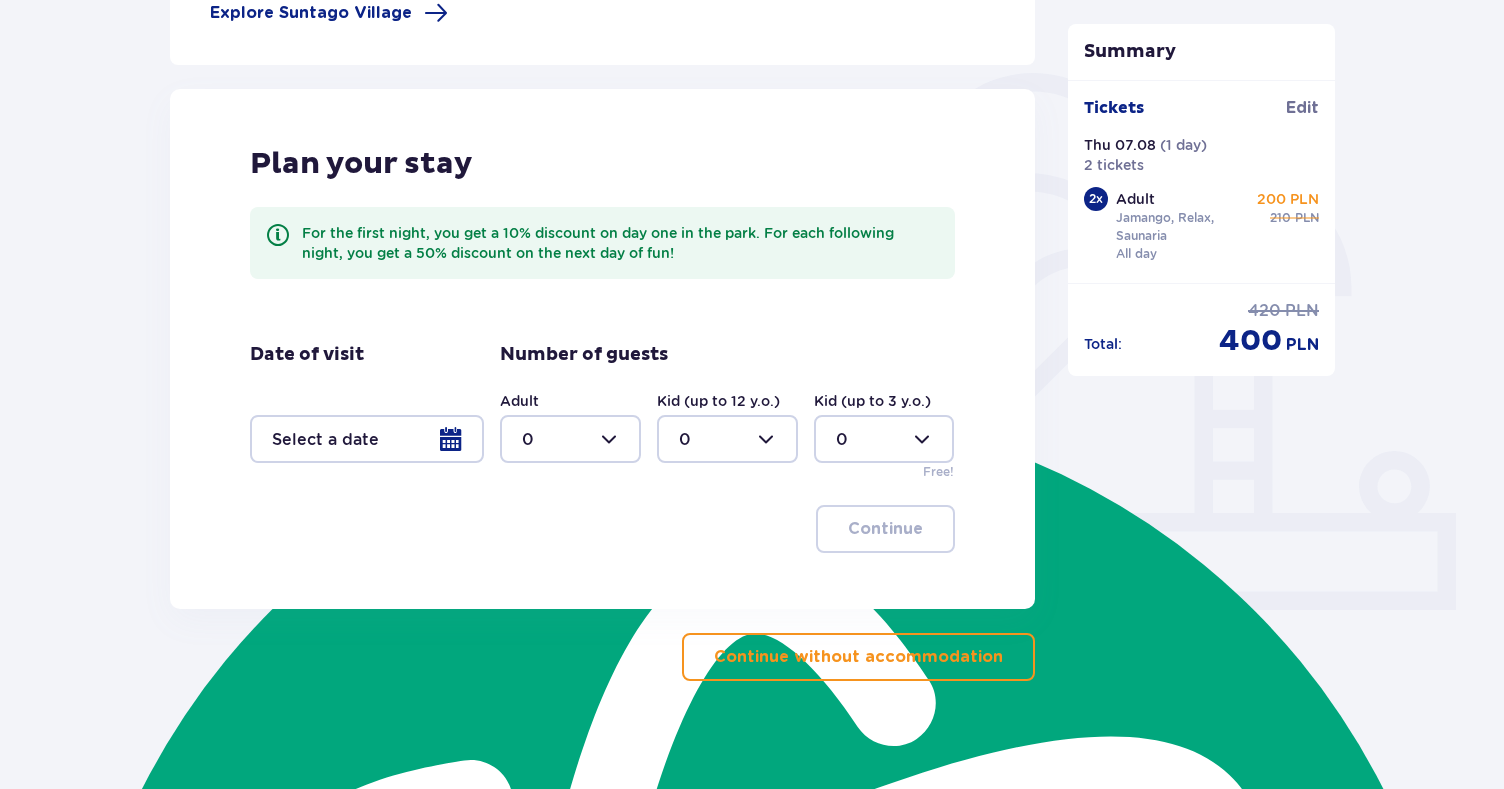 click at bounding box center (367, 439) 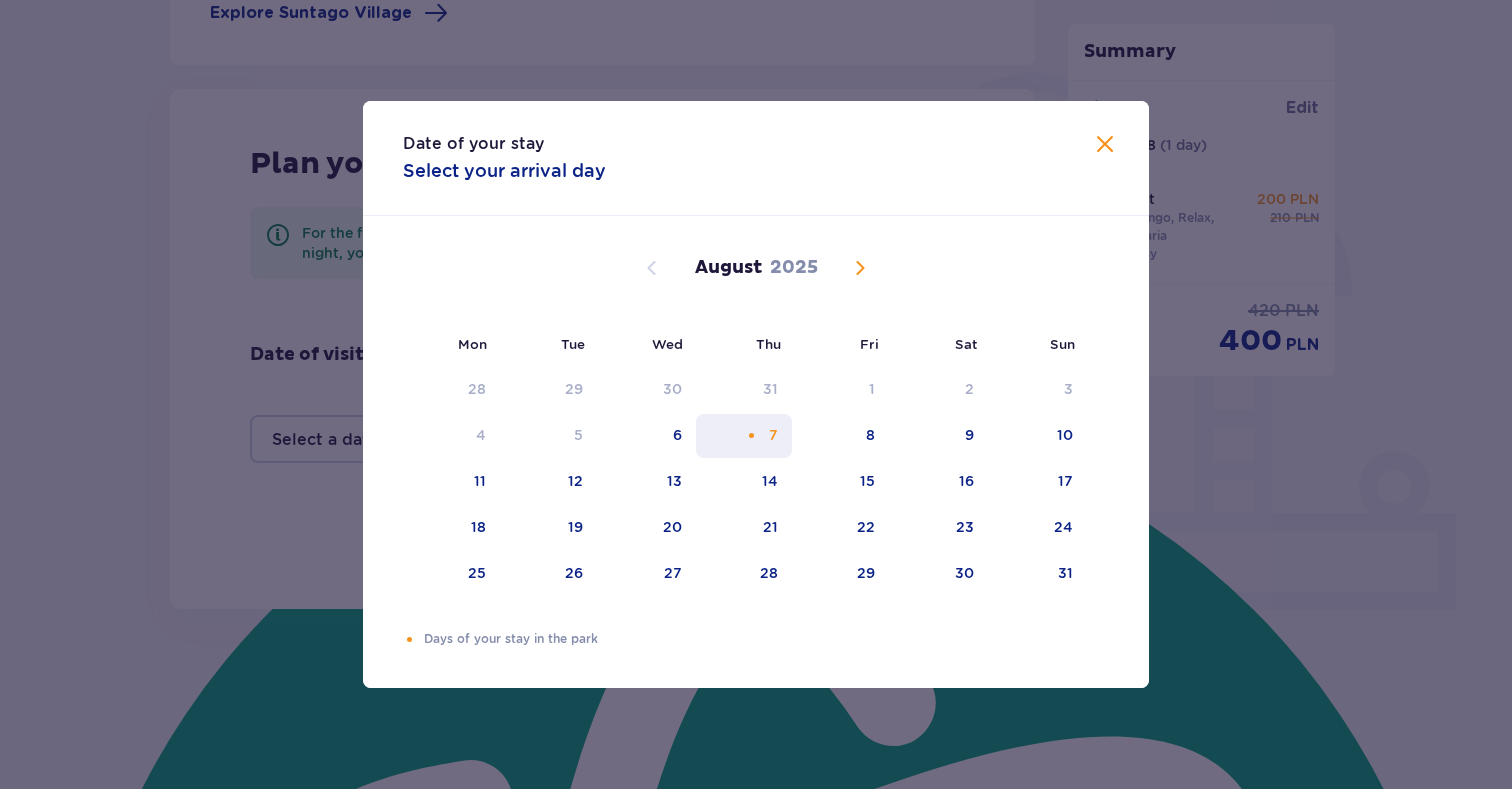click on "7" at bounding box center (744, 436) 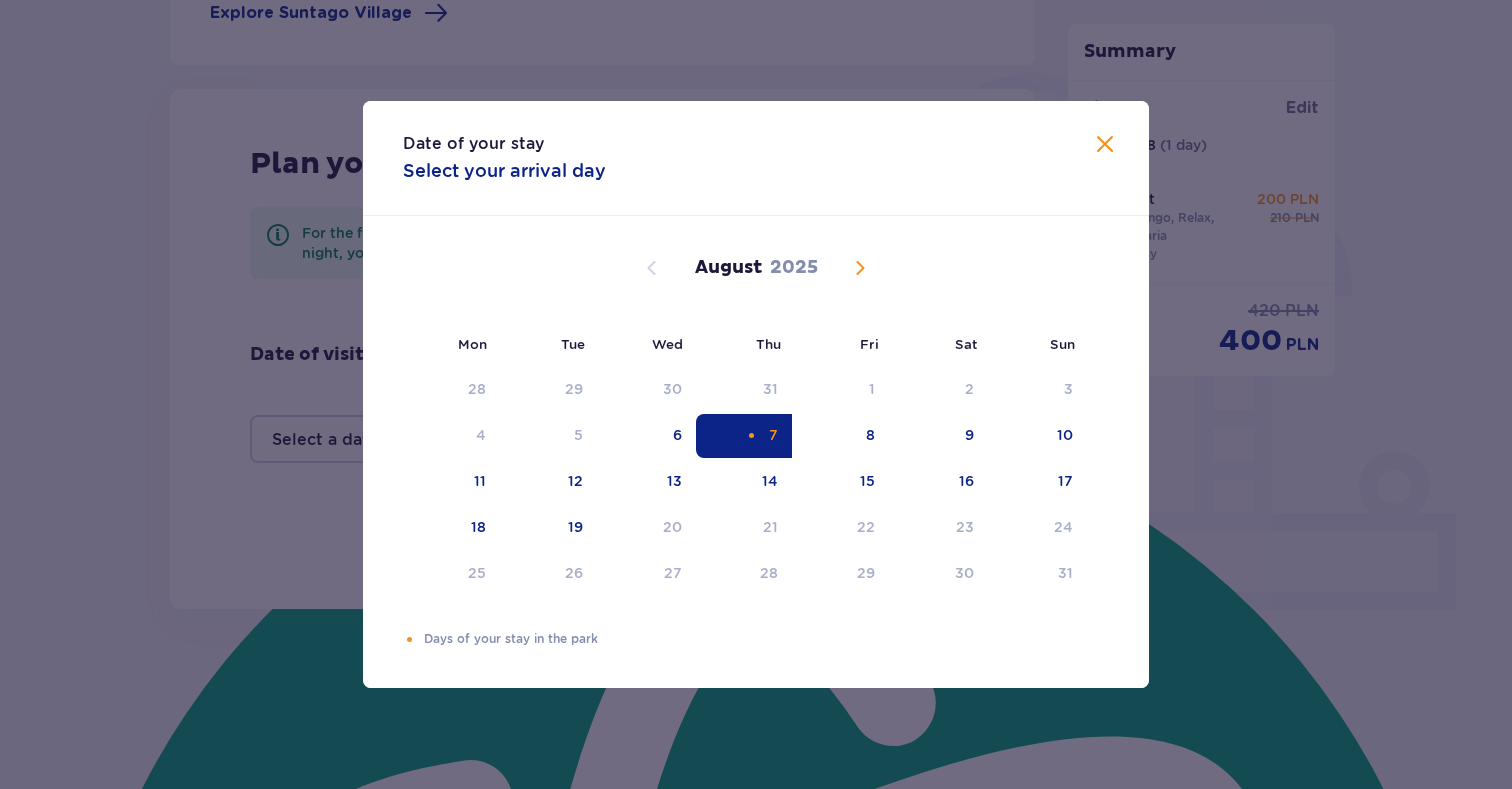 click on "Date of your stay Select your arrival day Mon Tue Wed Thu Fri Sat Sun July 2025 30 1 2 3 4 5 6 7 8 9 10 11 12 13 14 15 16 17 18 19 20 21 22 23 24 25 26 27 28 29 30 31 1 2 3 August 2025 28 29 30 31 1 2 3 4 5 6 7 8 9 10 11 12 13 14 15 16 17 18 19 20 21 22 23 24 25 26 27 28 29 30 31 September 2025 1 2 3 4 5 6 7 8 9 10 11 12 13 14 15 16 17 18 19 20 21 22 23 24 25 26 27 28 29 30 1 2 3 4 5 Days of your stay in the park" at bounding box center [756, 394] 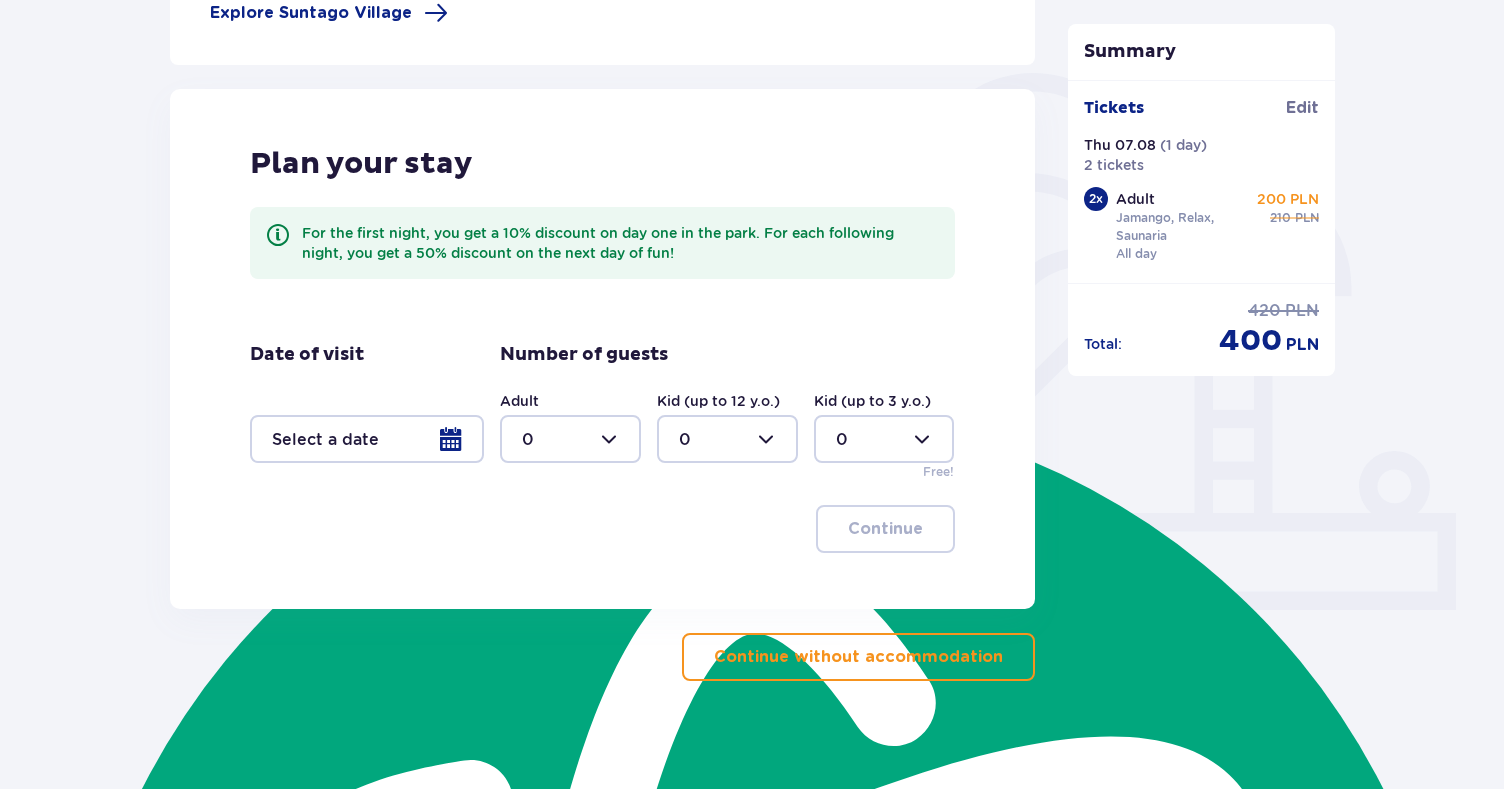 click at bounding box center (570, 439) 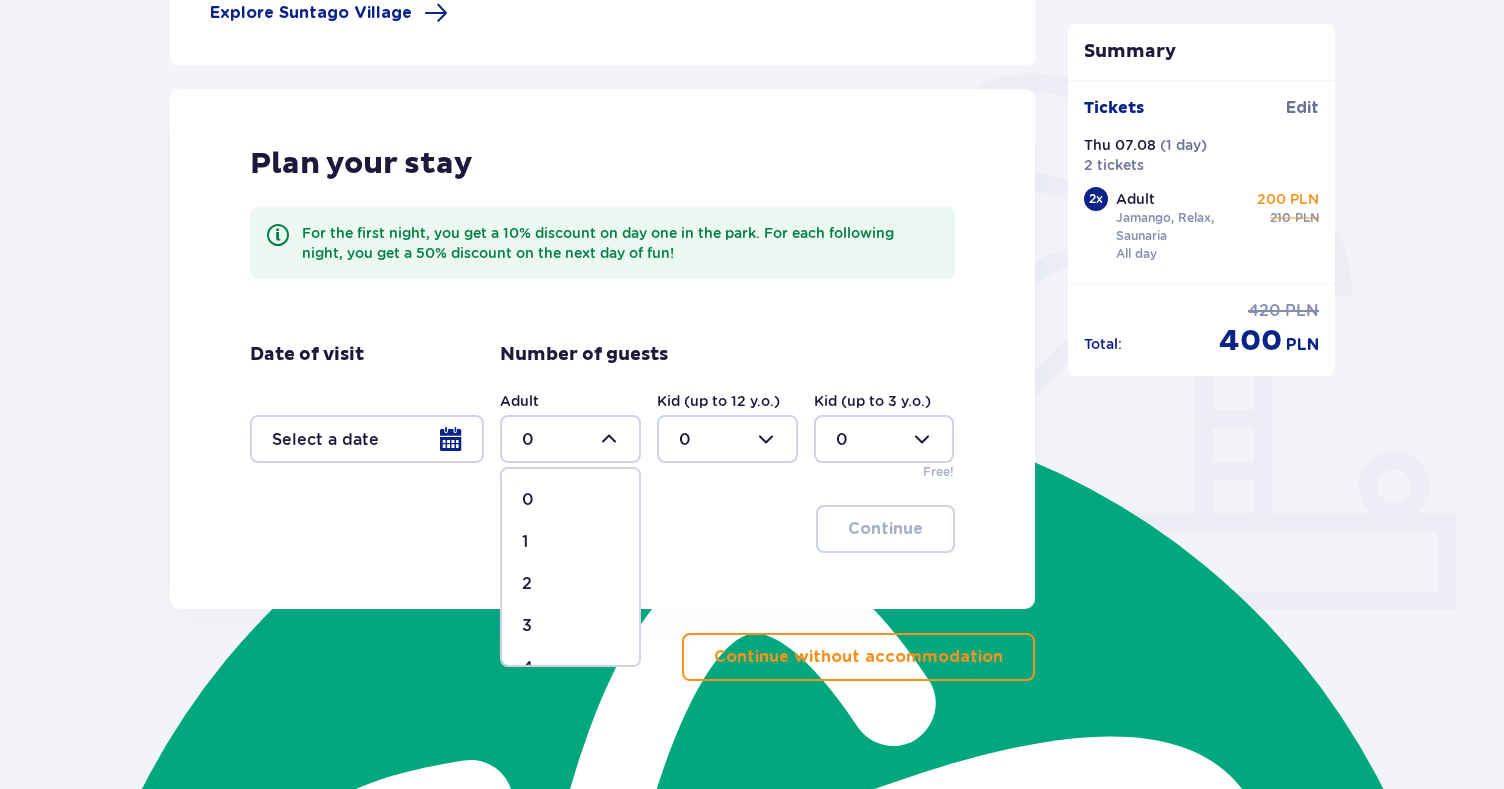 click on "Continue" at bounding box center [602, 529] 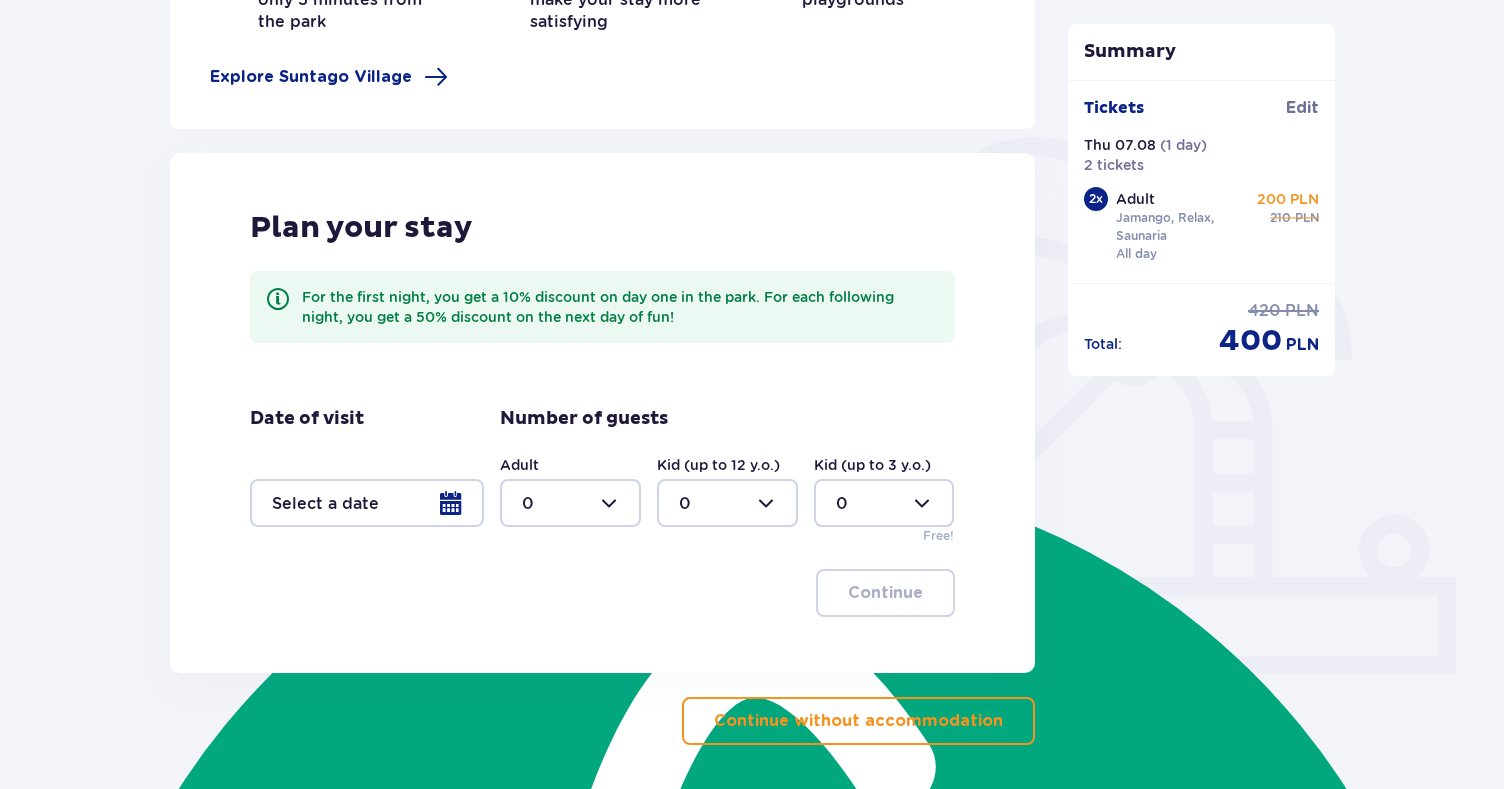 scroll, scrollTop: 398, scrollLeft: 0, axis: vertical 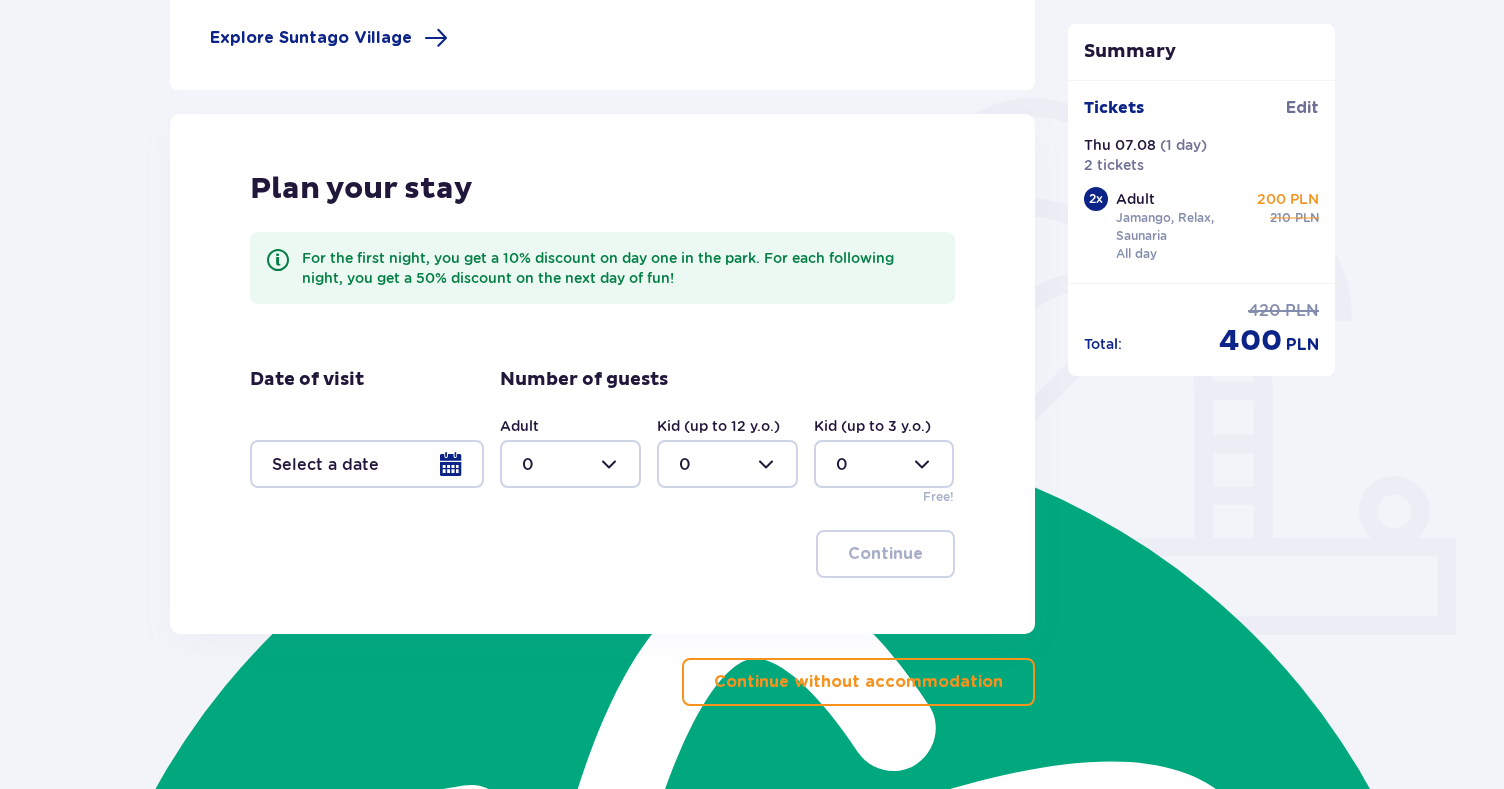 click on "Continue without accommodation" at bounding box center [858, 682] 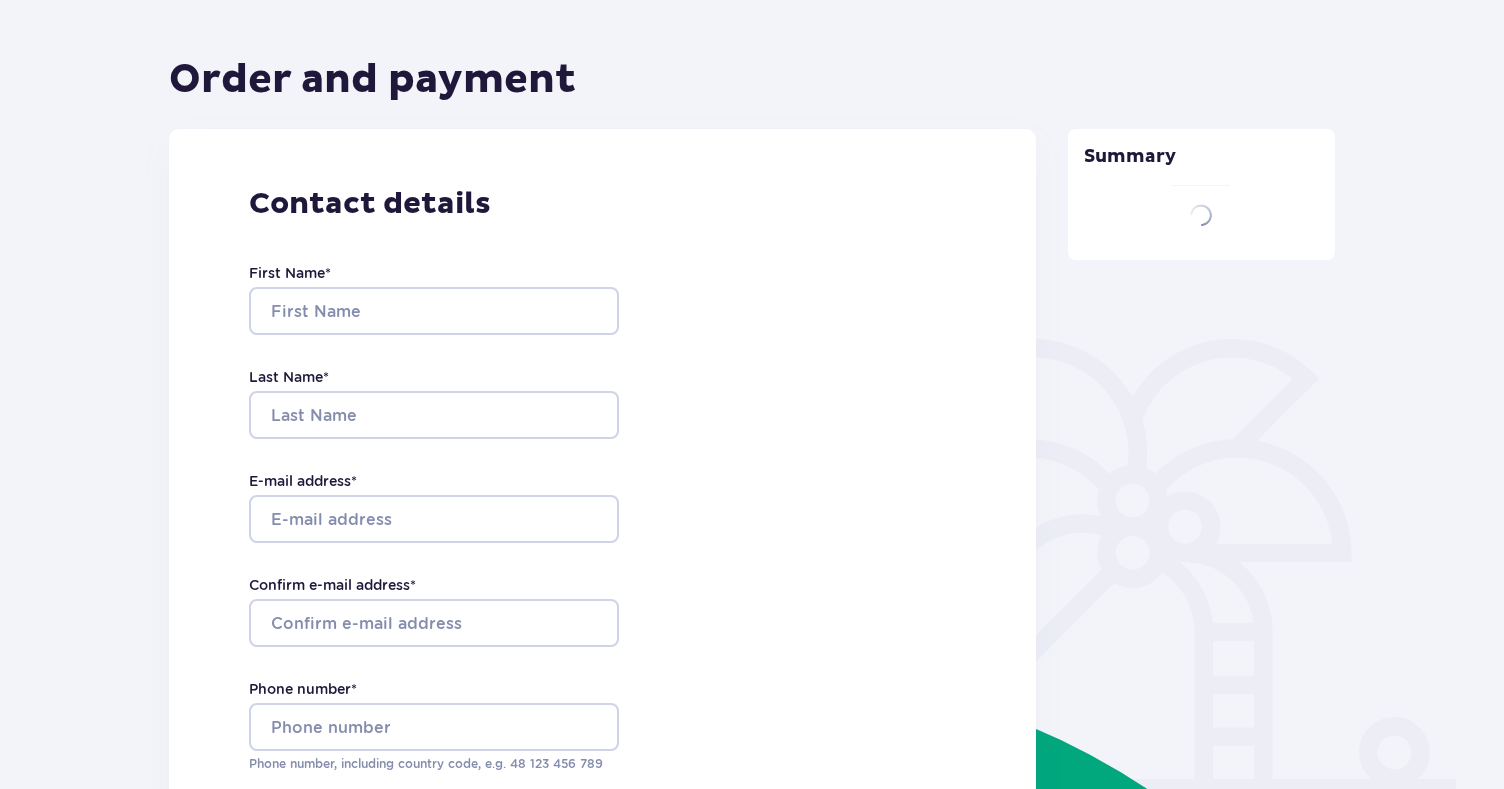 type on "Yuliia" 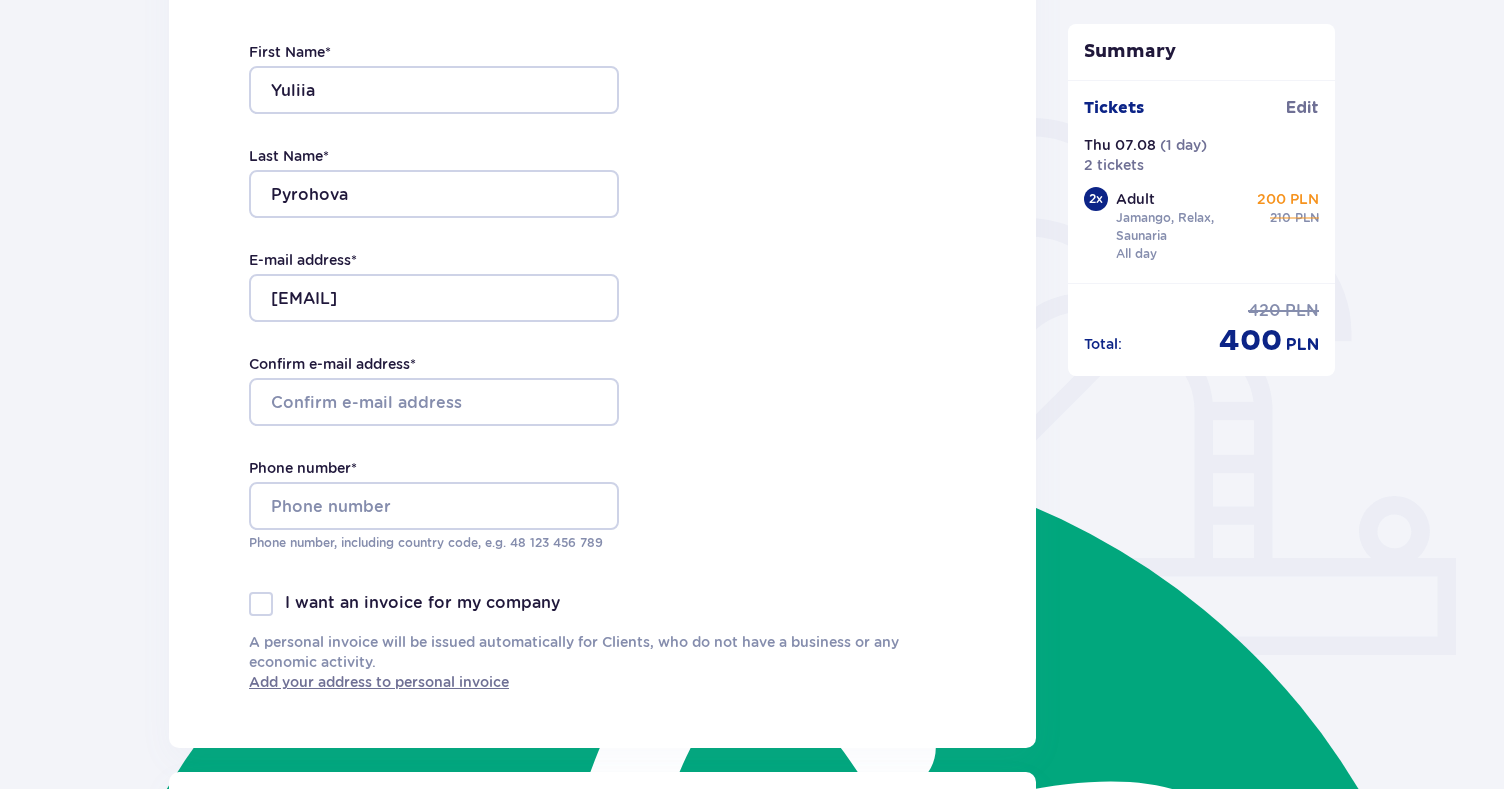 scroll, scrollTop: 396, scrollLeft: 0, axis: vertical 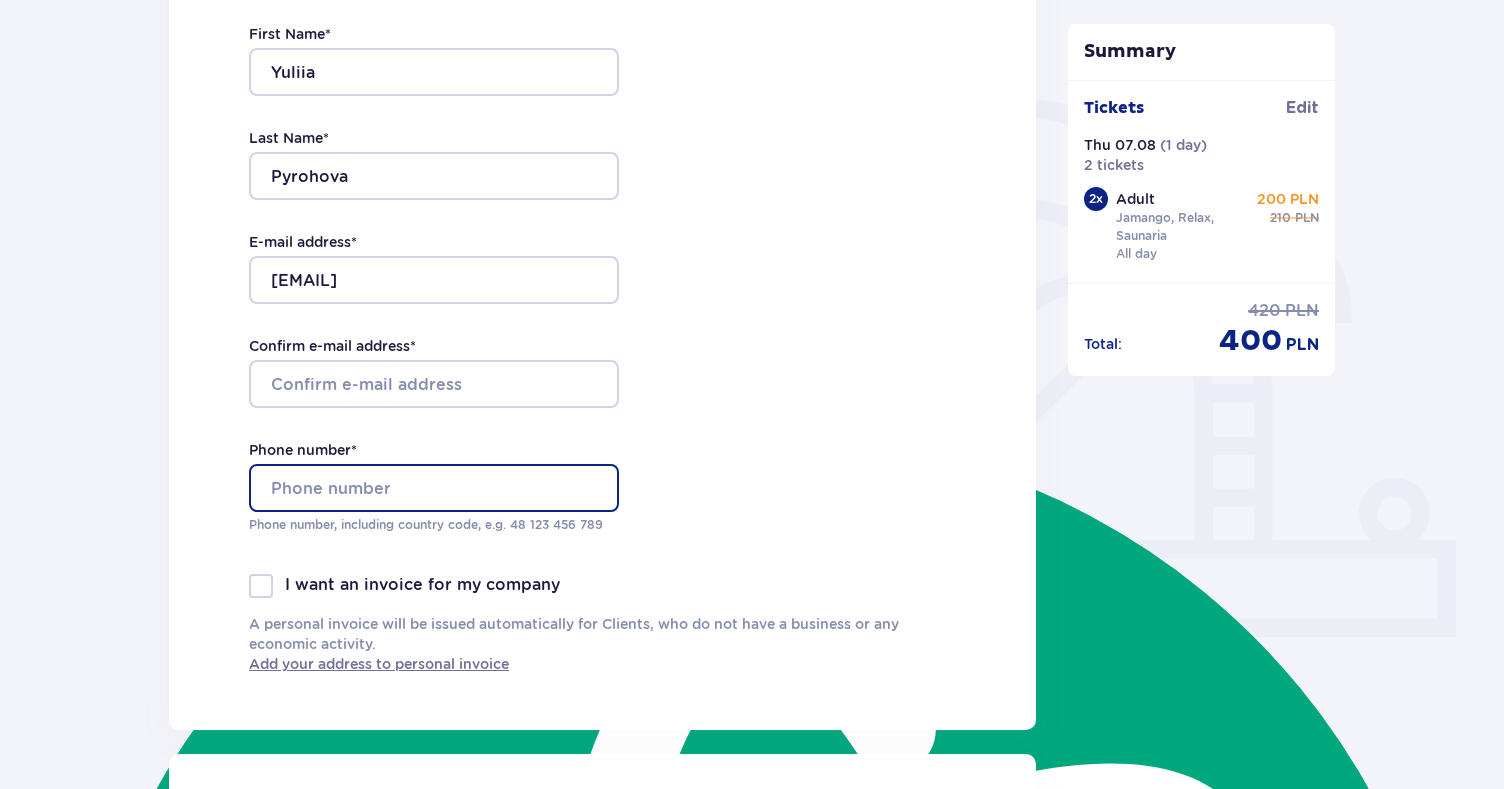 click on "Phone number *" at bounding box center [434, 488] 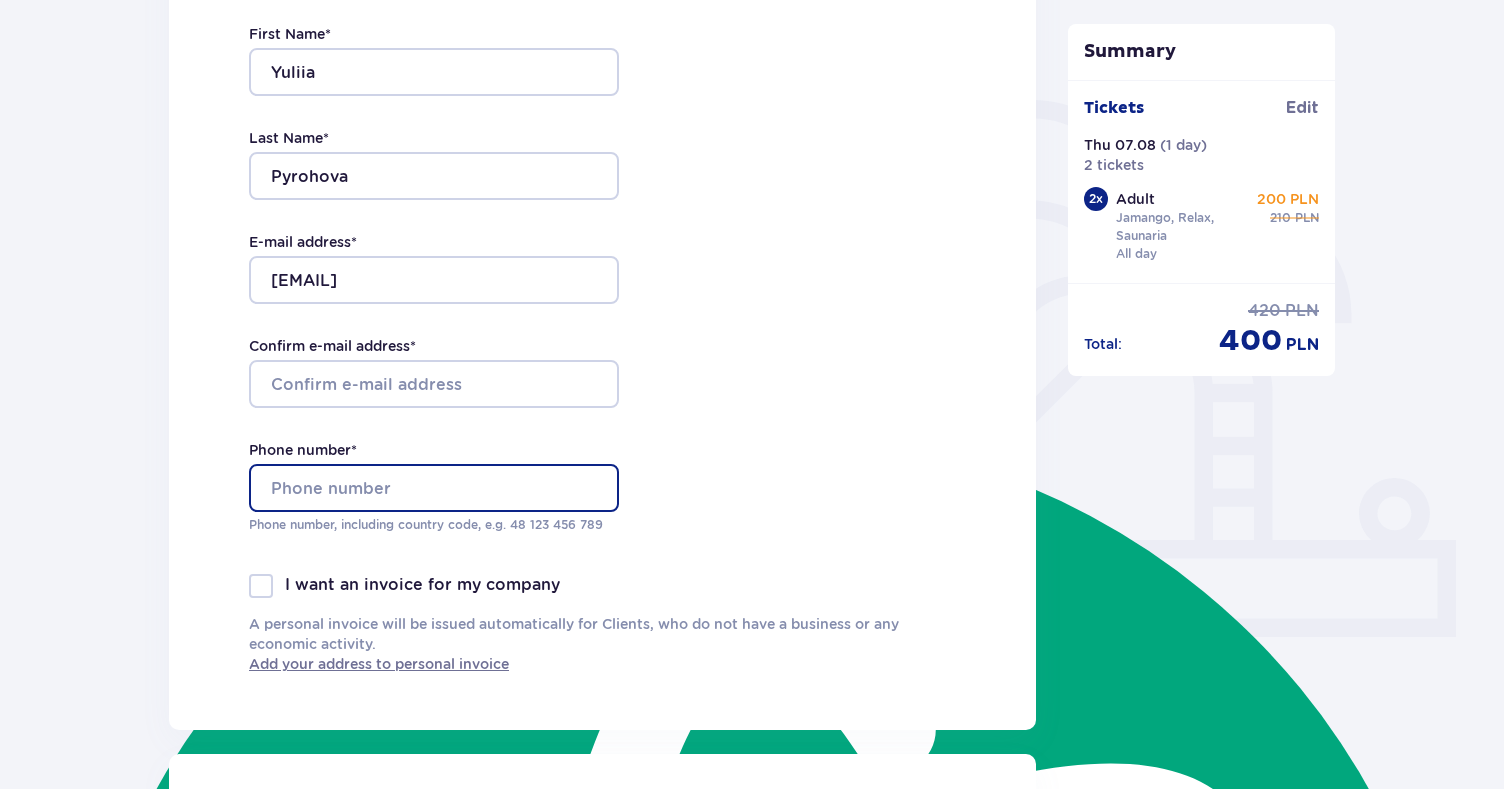 type on "+48574409497" 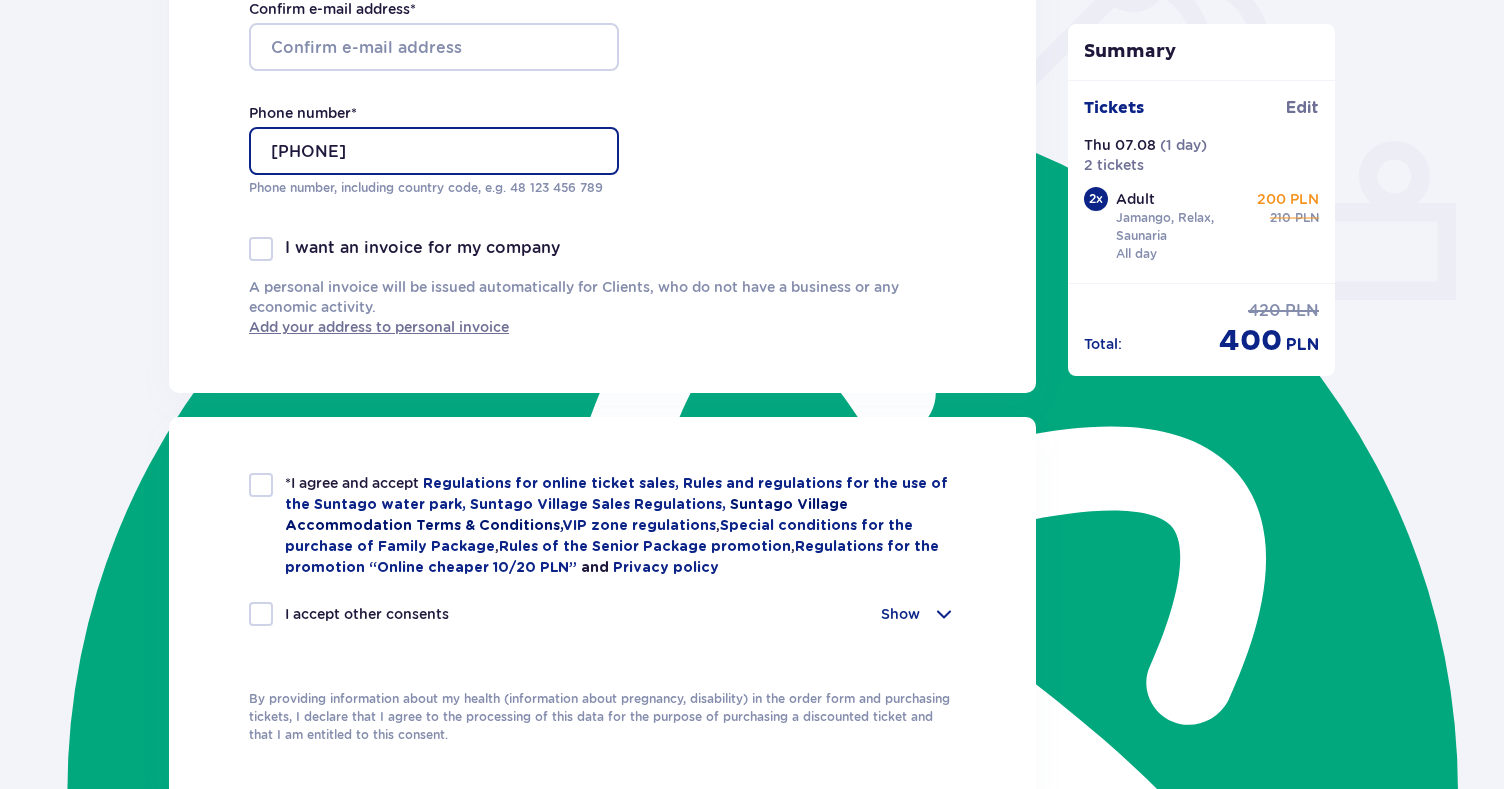 scroll, scrollTop: 756, scrollLeft: 0, axis: vertical 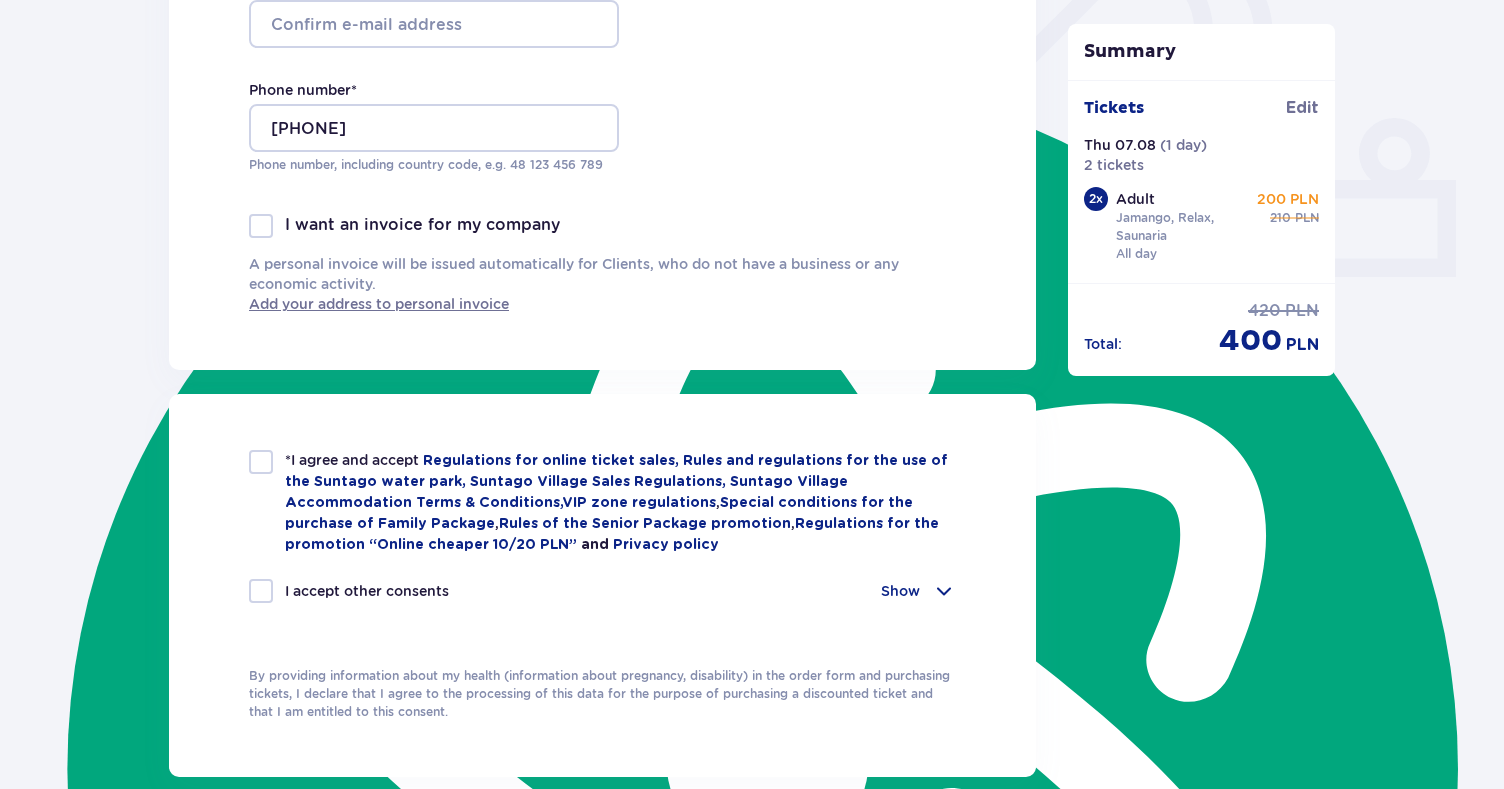 click at bounding box center (261, 462) 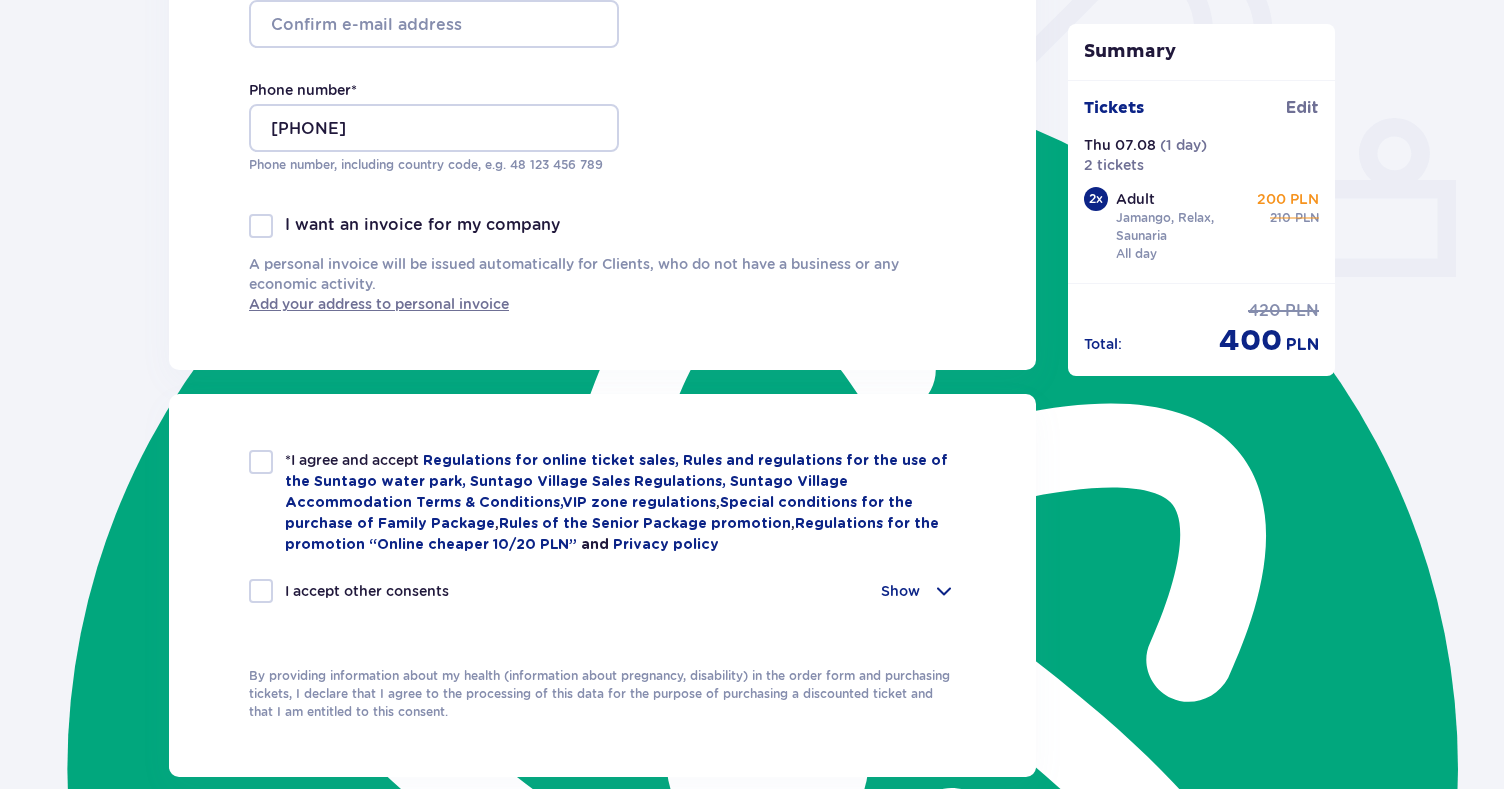 checkbox on "true" 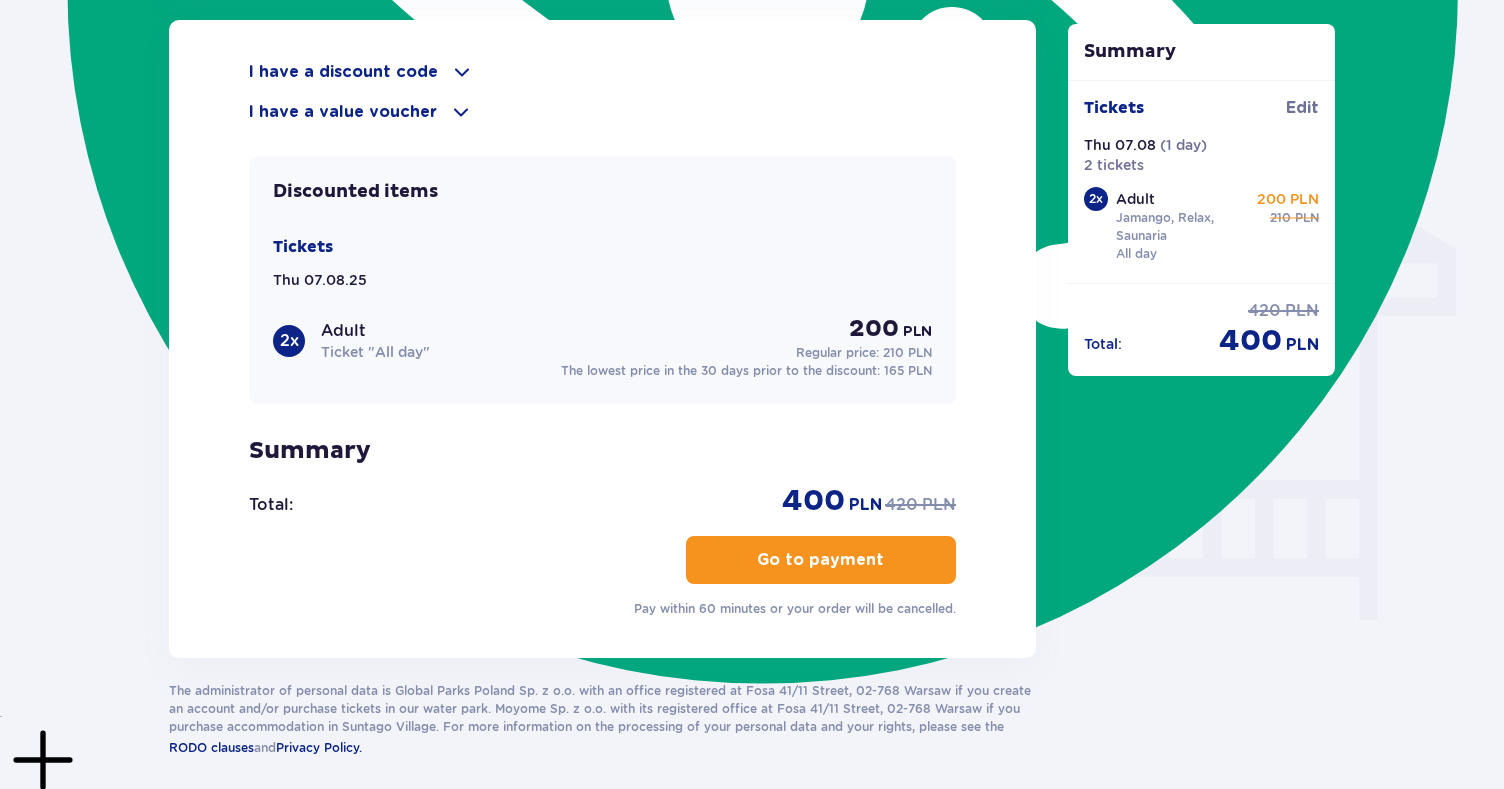 scroll, scrollTop: 1538, scrollLeft: 0, axis: vertical 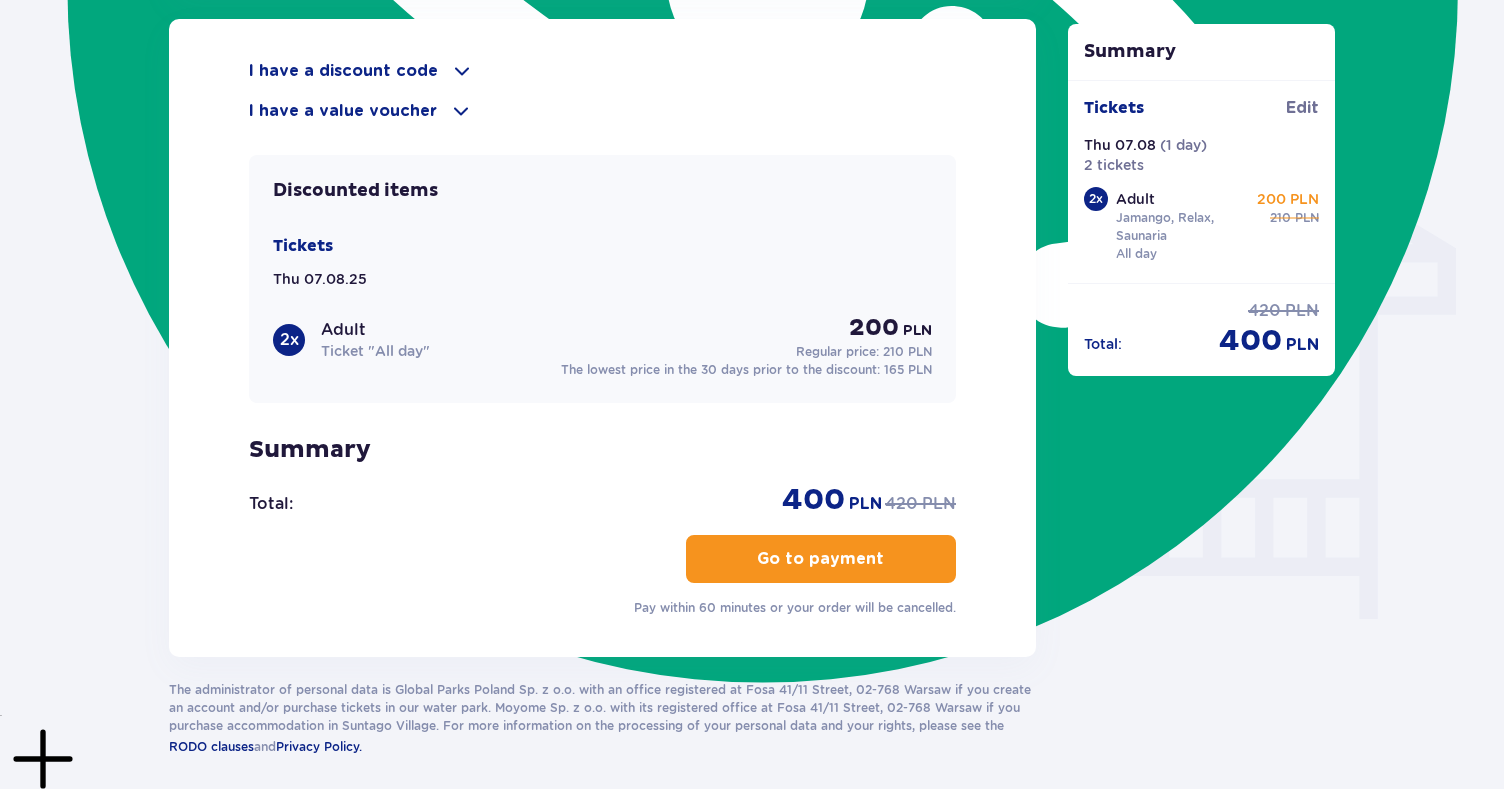 click on "The lowest price in the 30 days prior to the discount:   165 PLN" at bounding box center [746, 370] 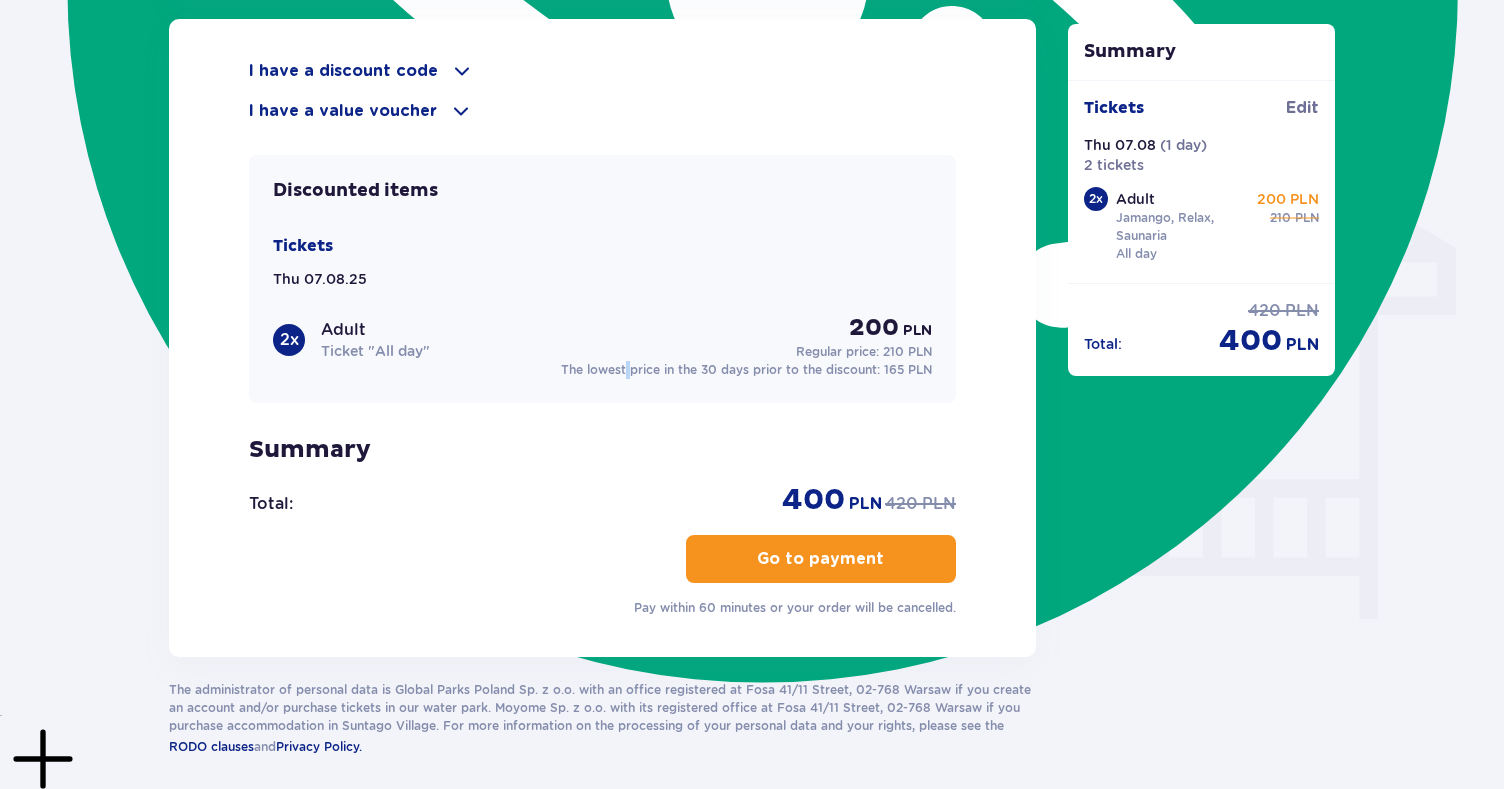 type on "The lowest price in the 30 days prior to the discount: 165 PLN" 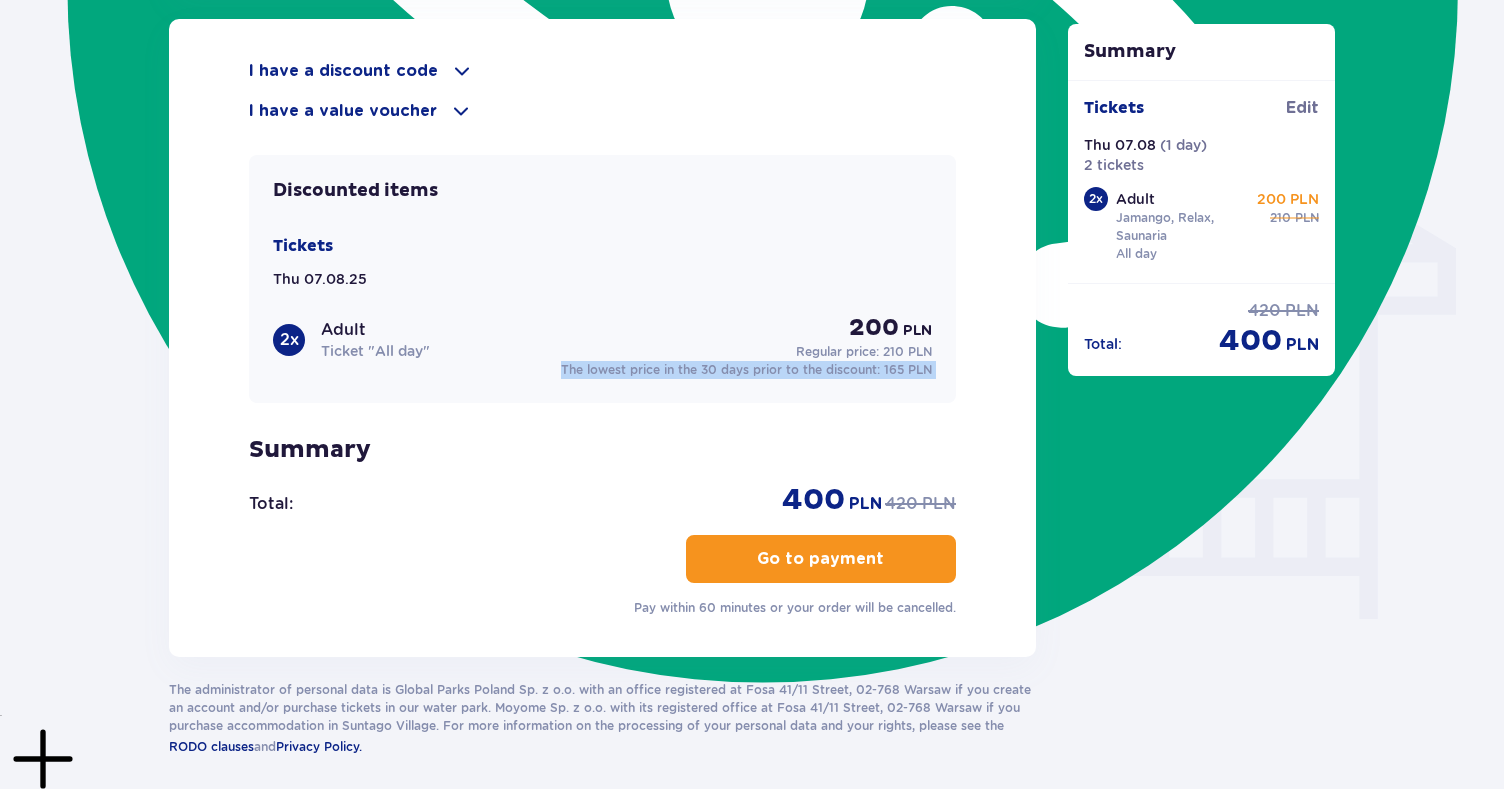 copy on "The lowest price in the 30 days prior to the discount:   165 PLN" 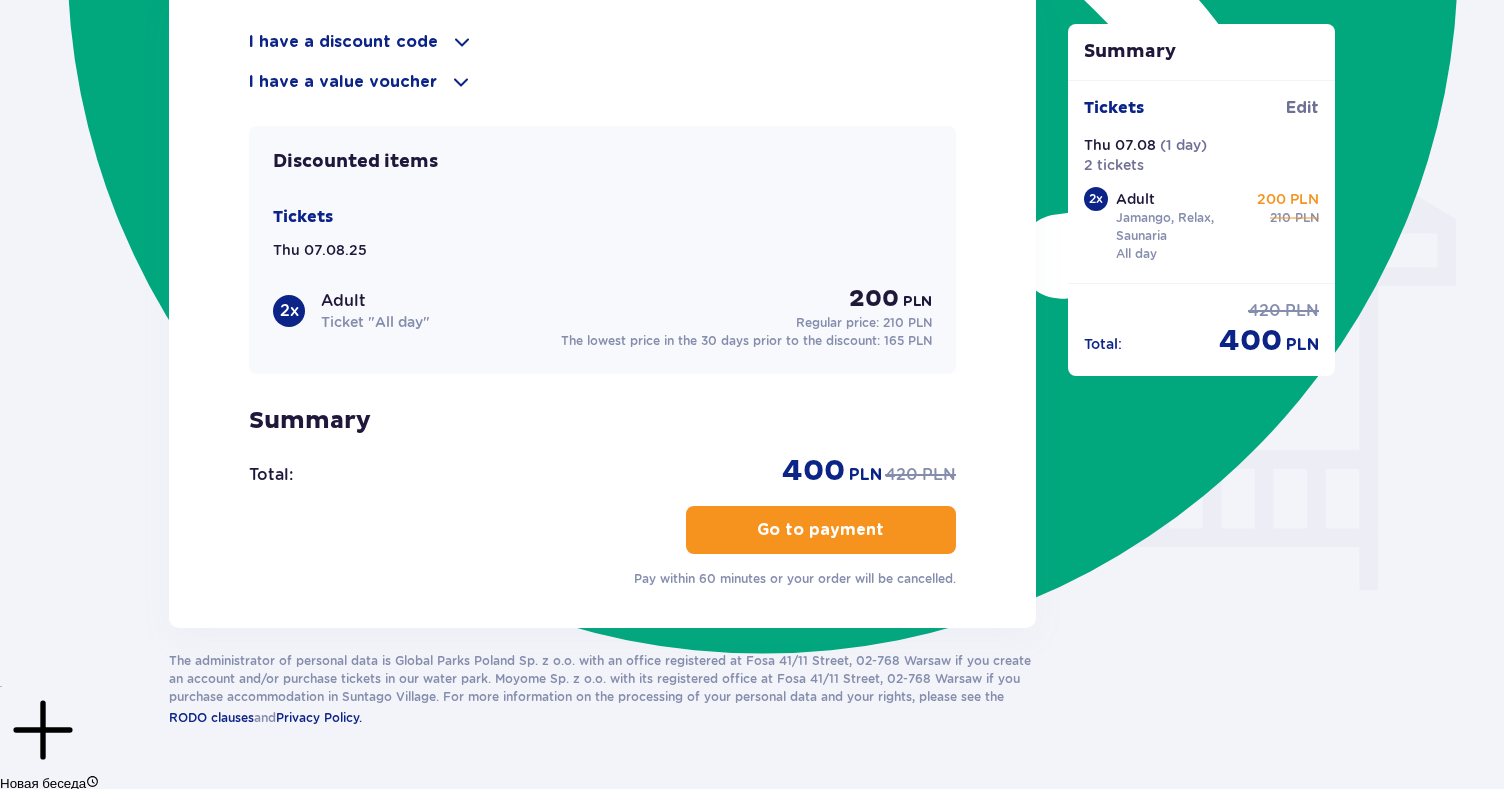 scroll, scrollTop: 1568, scrollLeft: 0, axis: vertical 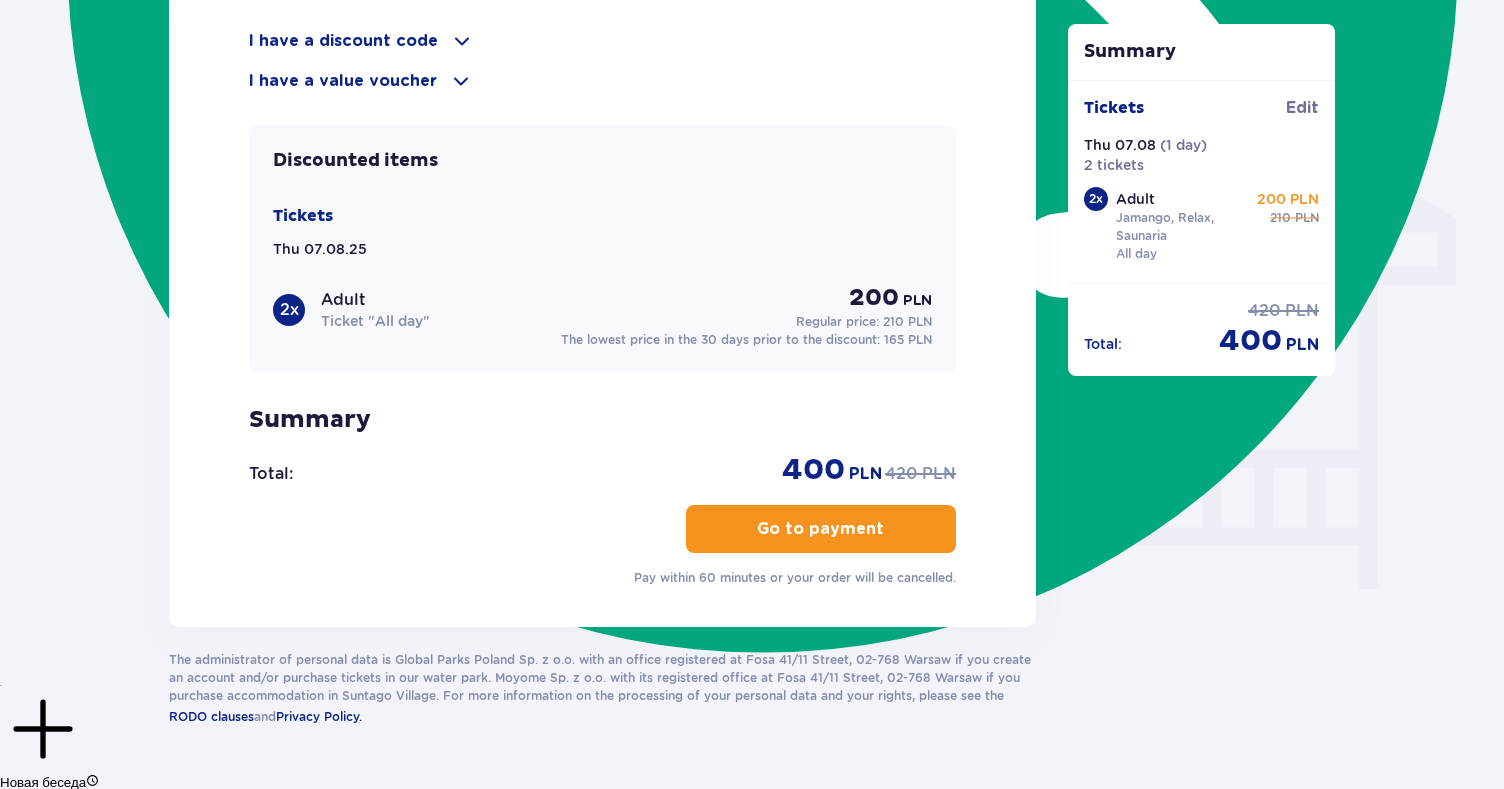 click on "Go to payment" at bounding box center [821, 529] 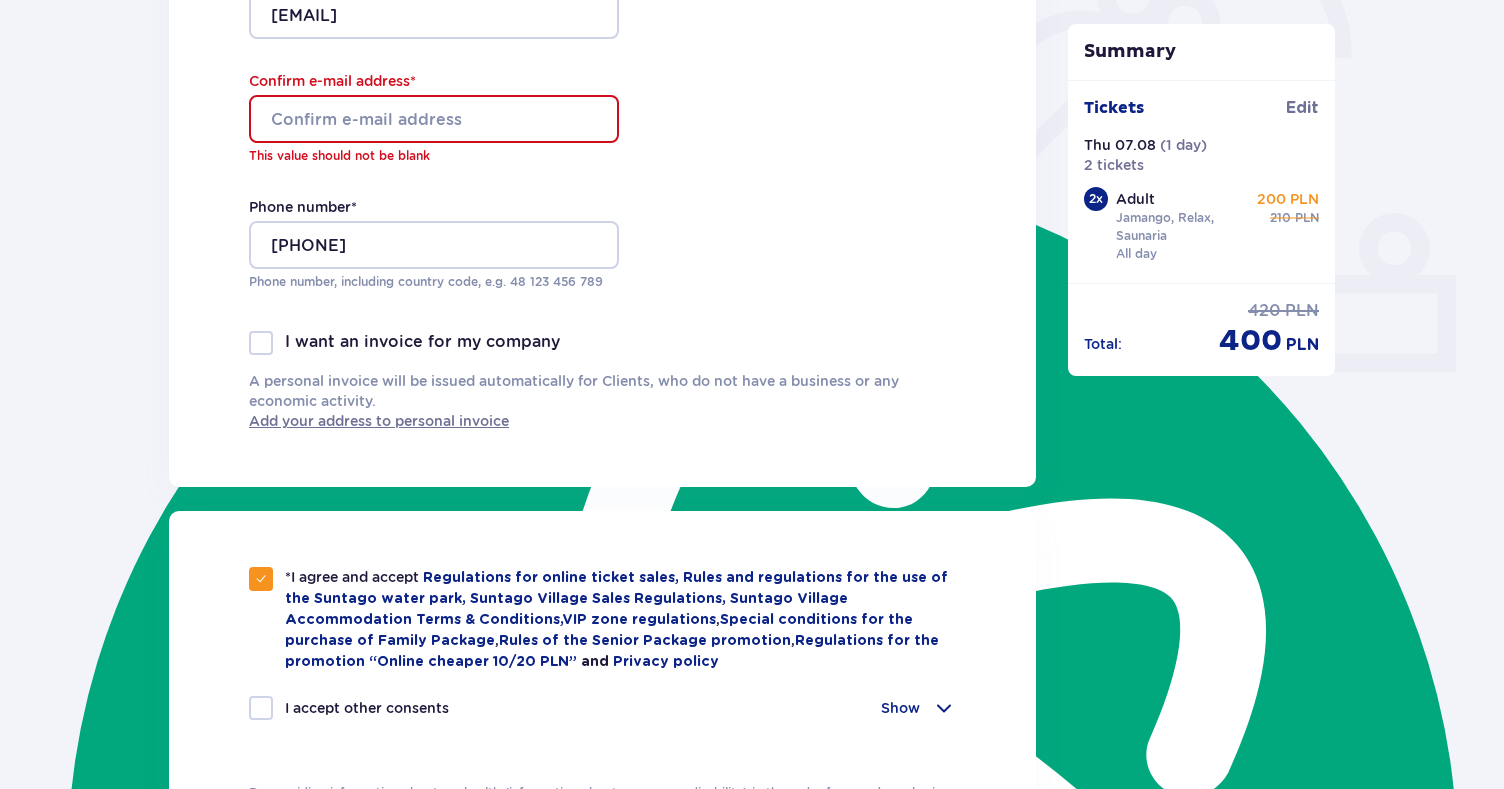 scroll, scrollTop: 656, scrollLeft: 0, axis: vertical 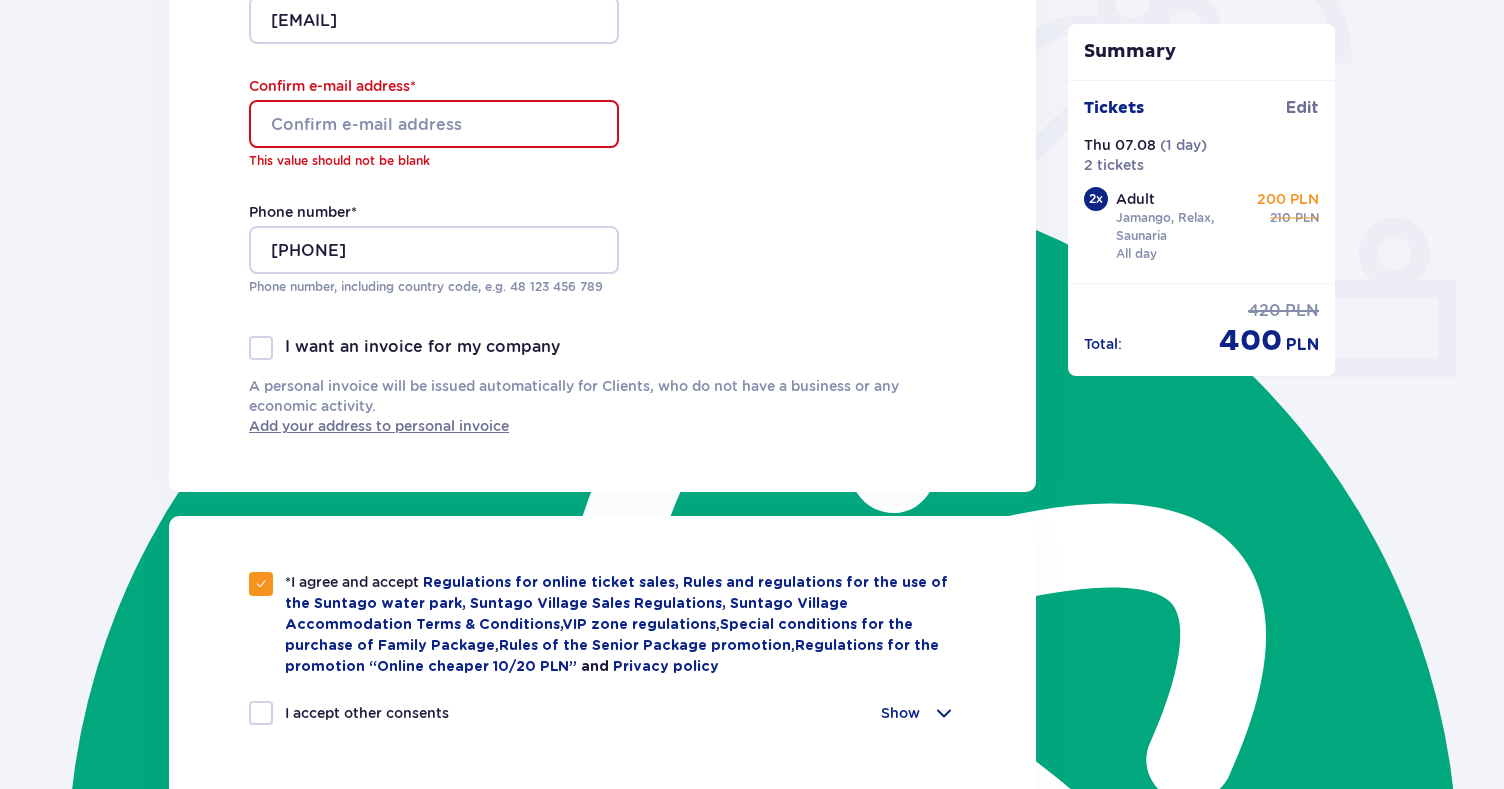 click on "Confirm e-mail address *" at bounding box center [434, 124] 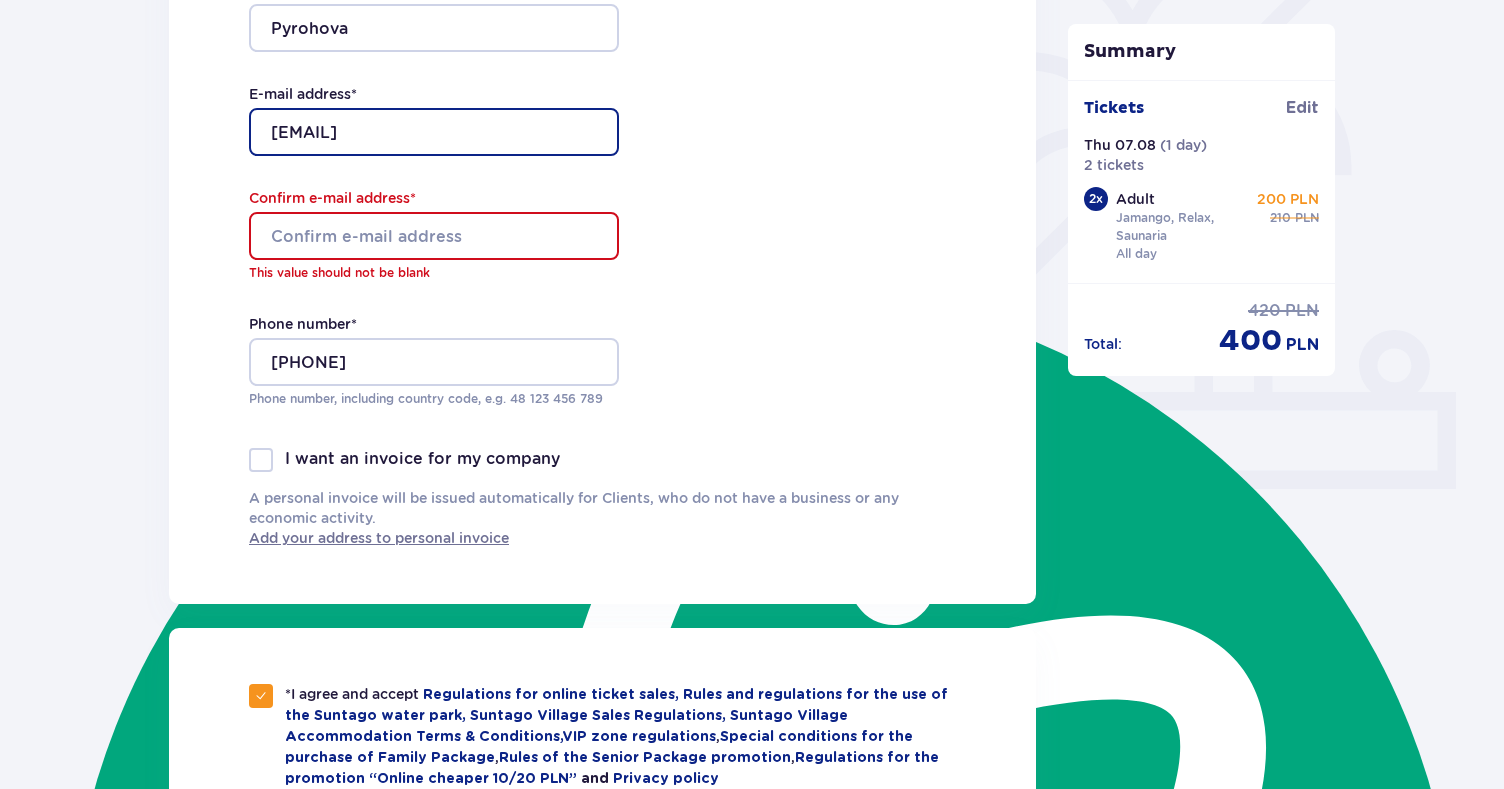click on "yumaska@gmail.com" at bounding box center (434, 132) 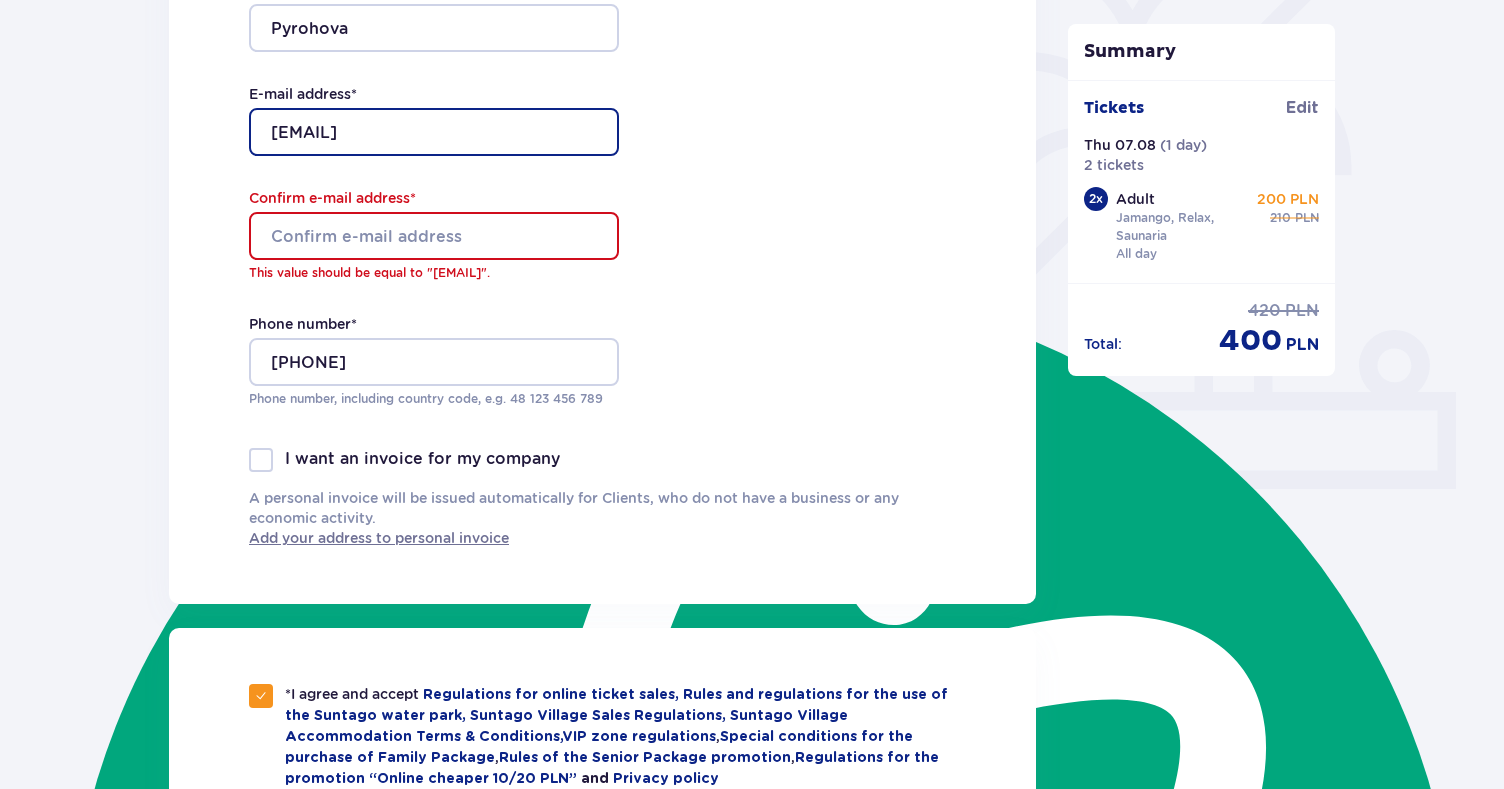click on "yumaska@gmail.com" at bounding box center [434, 132] 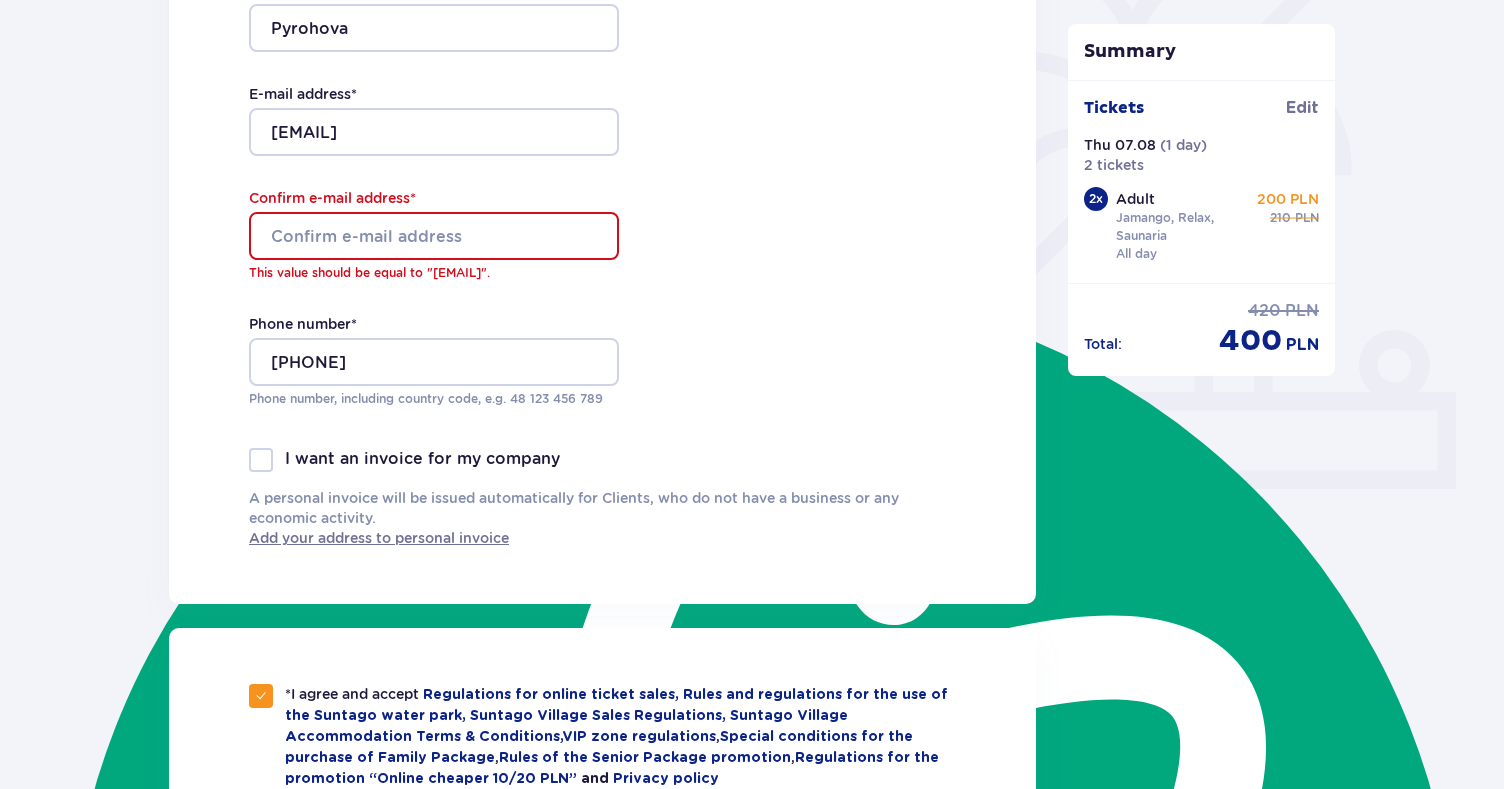 click on "Confirm e-mail address *" at bounding box center (434, 236) 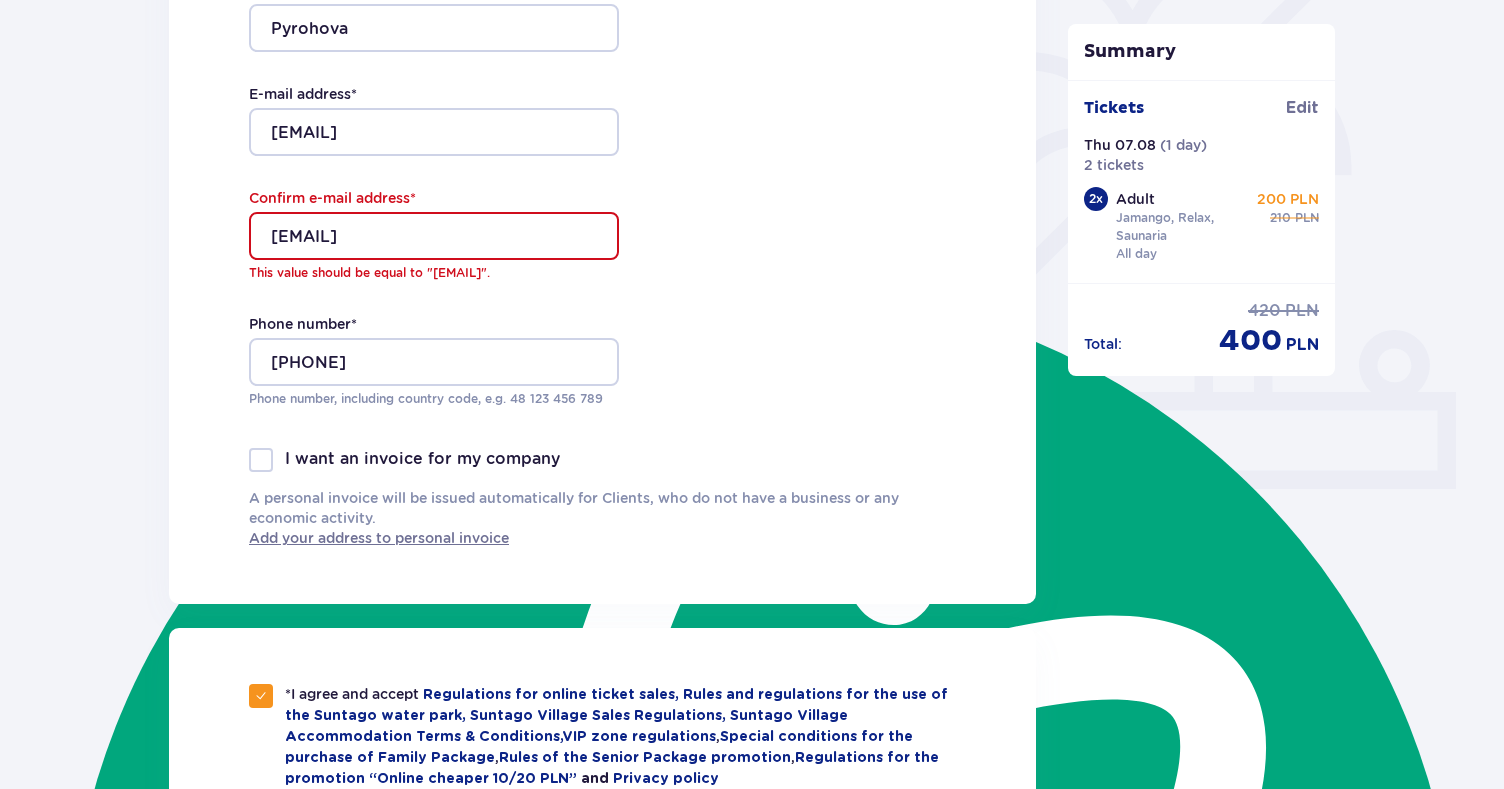 type on "yumaska@gmail.com" 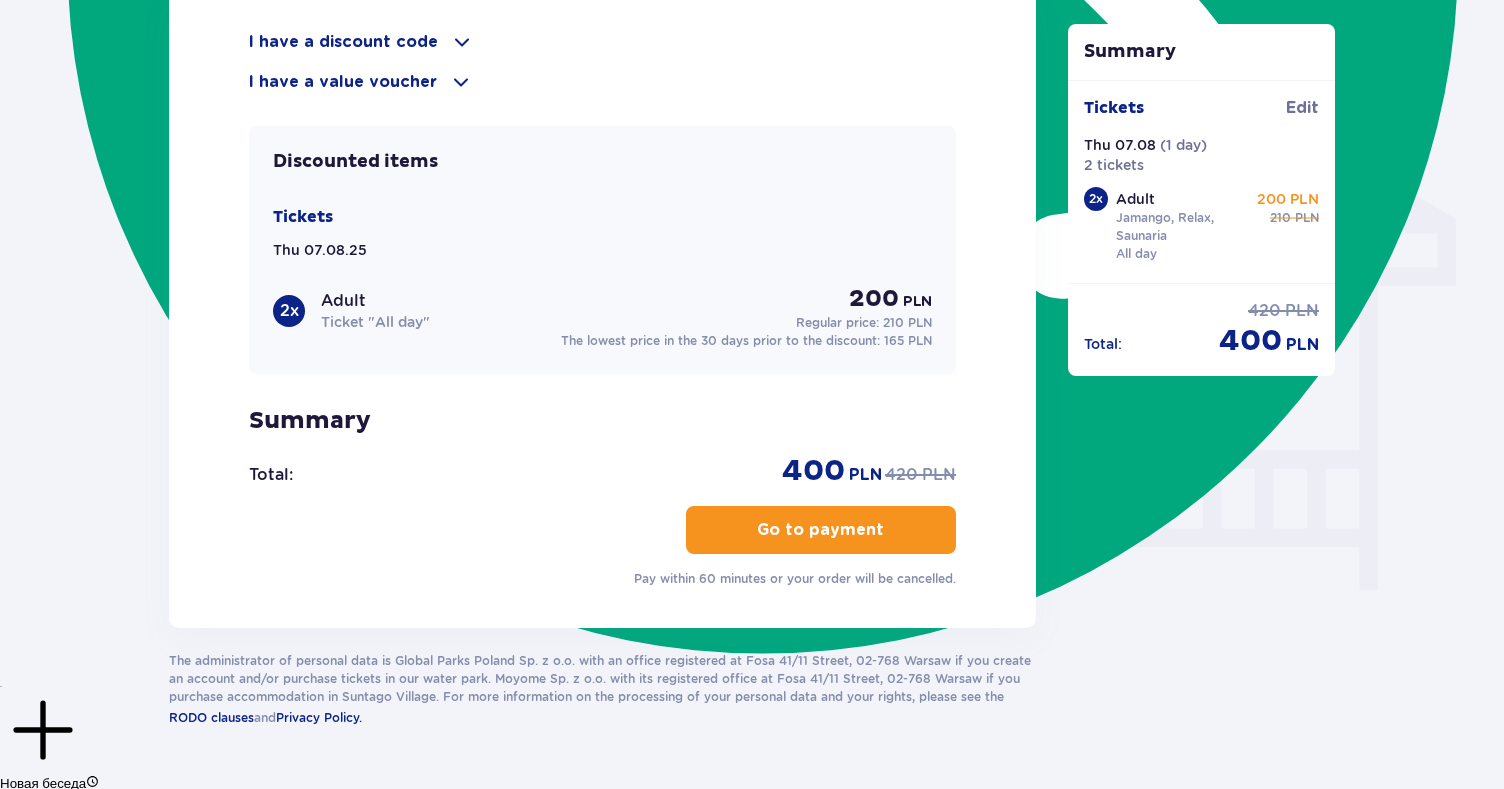 scroll, scrollTop: 1626, scrollLeft: 0, axis: vertical 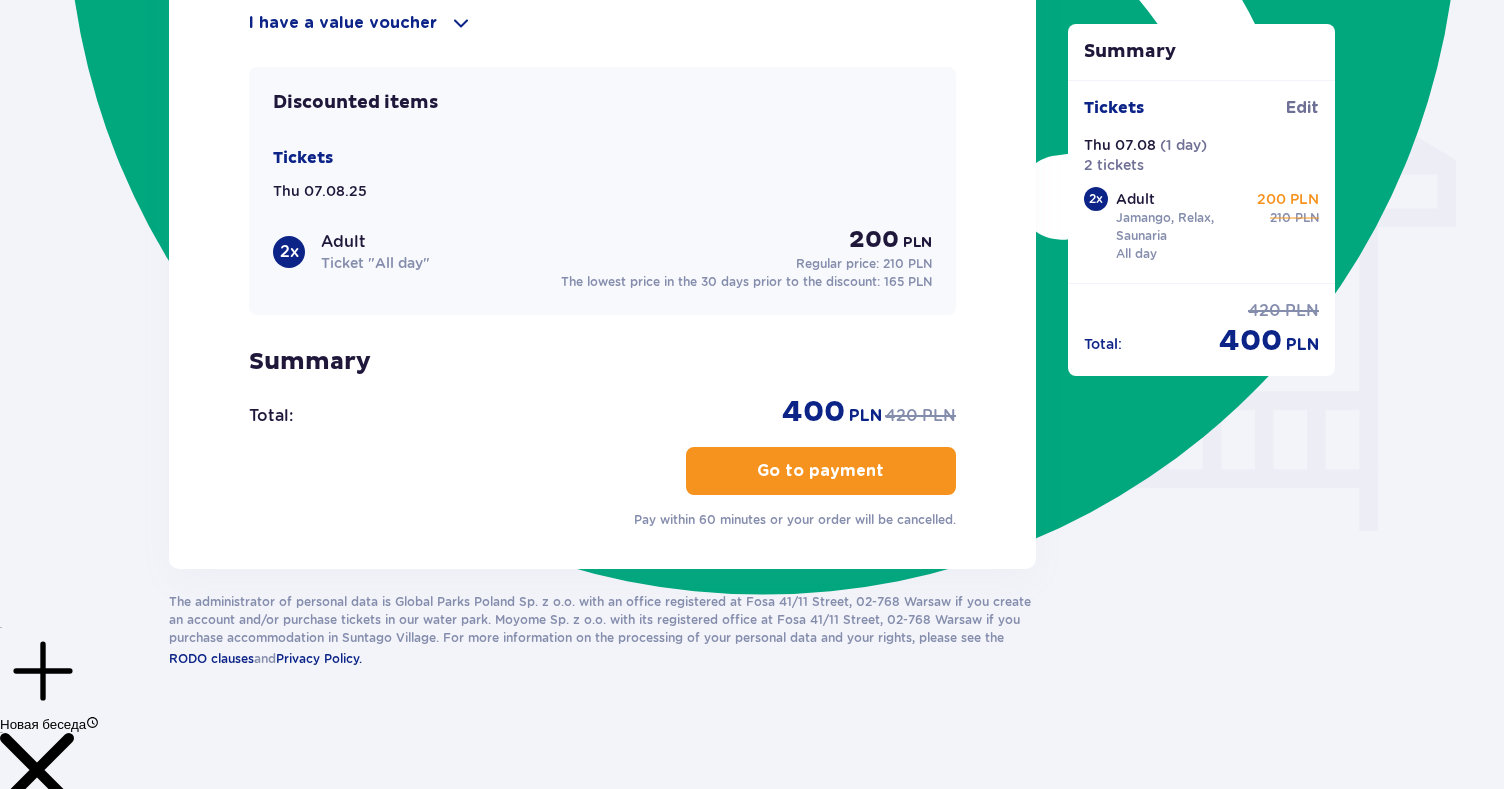 click on "Go to payment" at bounding box center (820, 471) 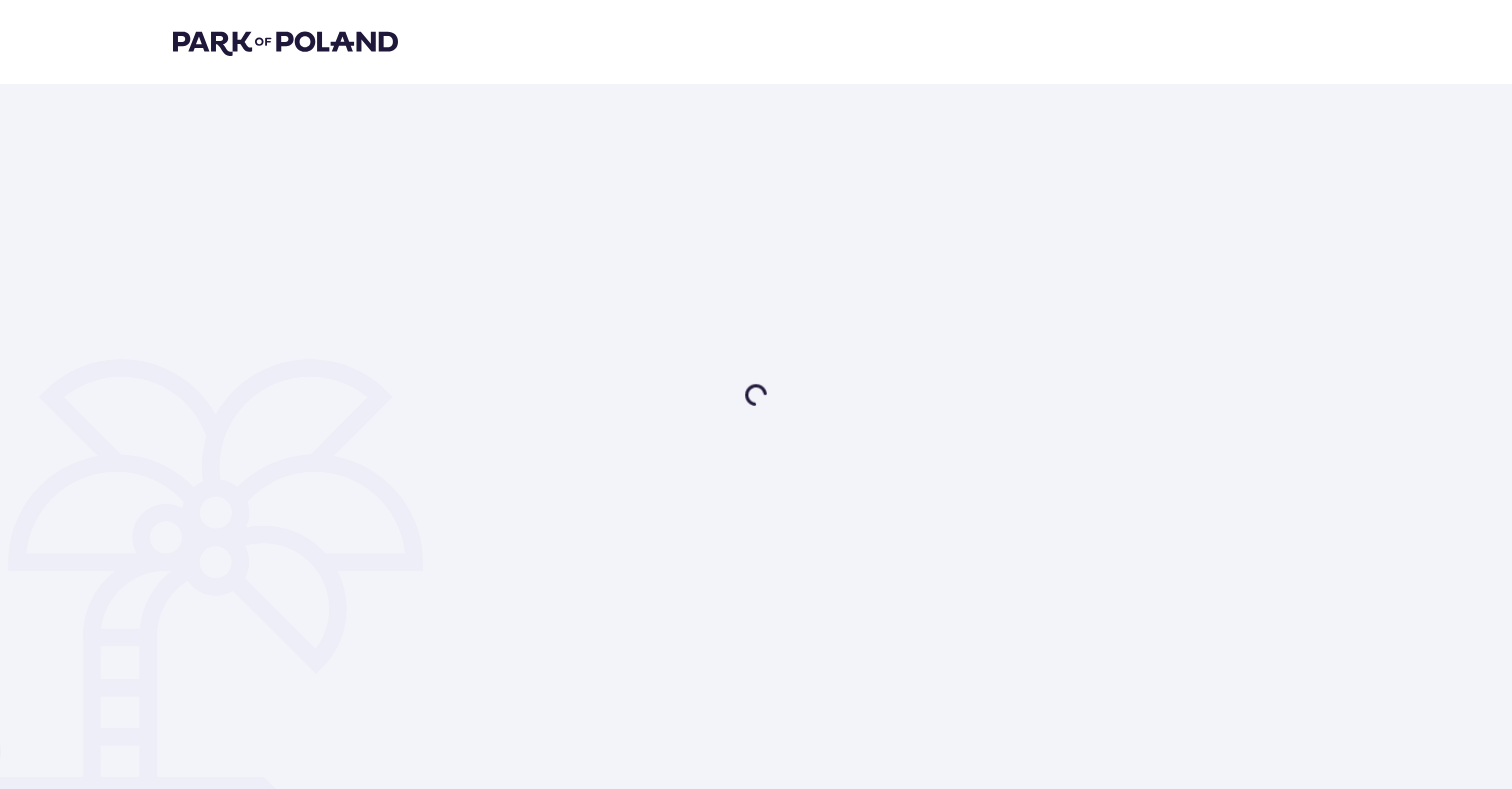 scroll, scrollTop: 0, scrollLeft: 0, axis: both 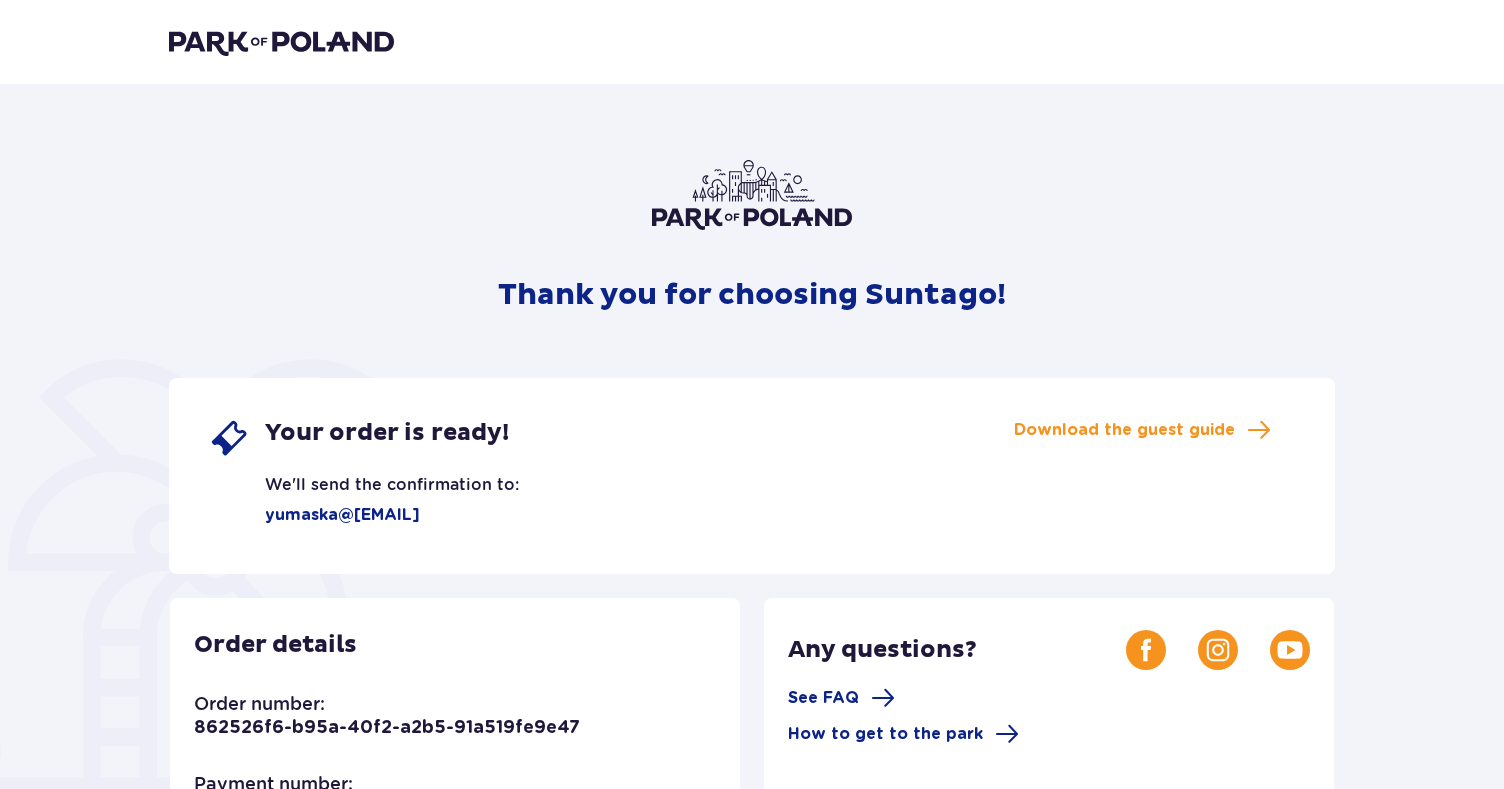 click at bounding box center (281, 42) 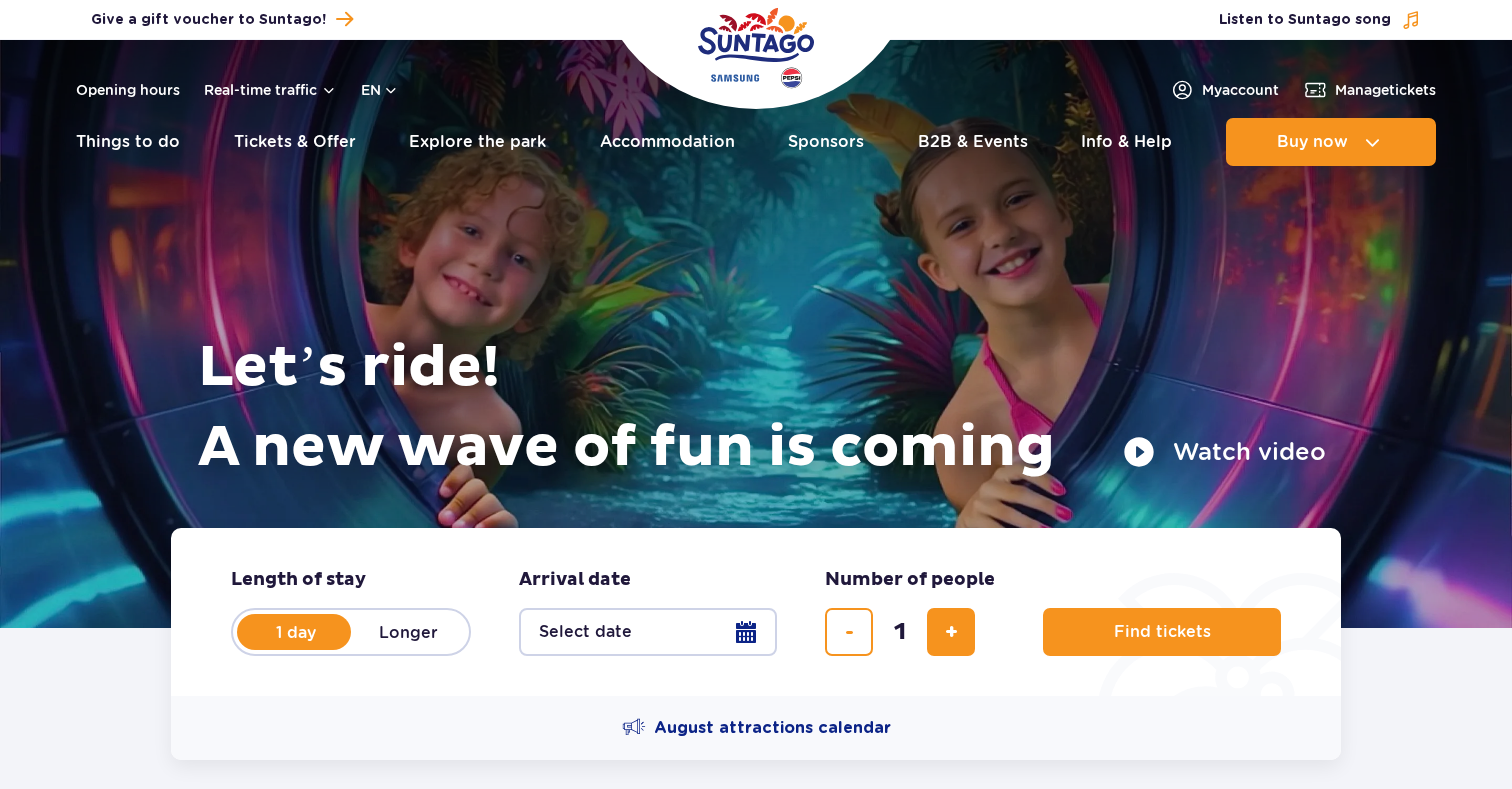 scroll, scrollTop: 0, scrollLeft: 0, axis: both 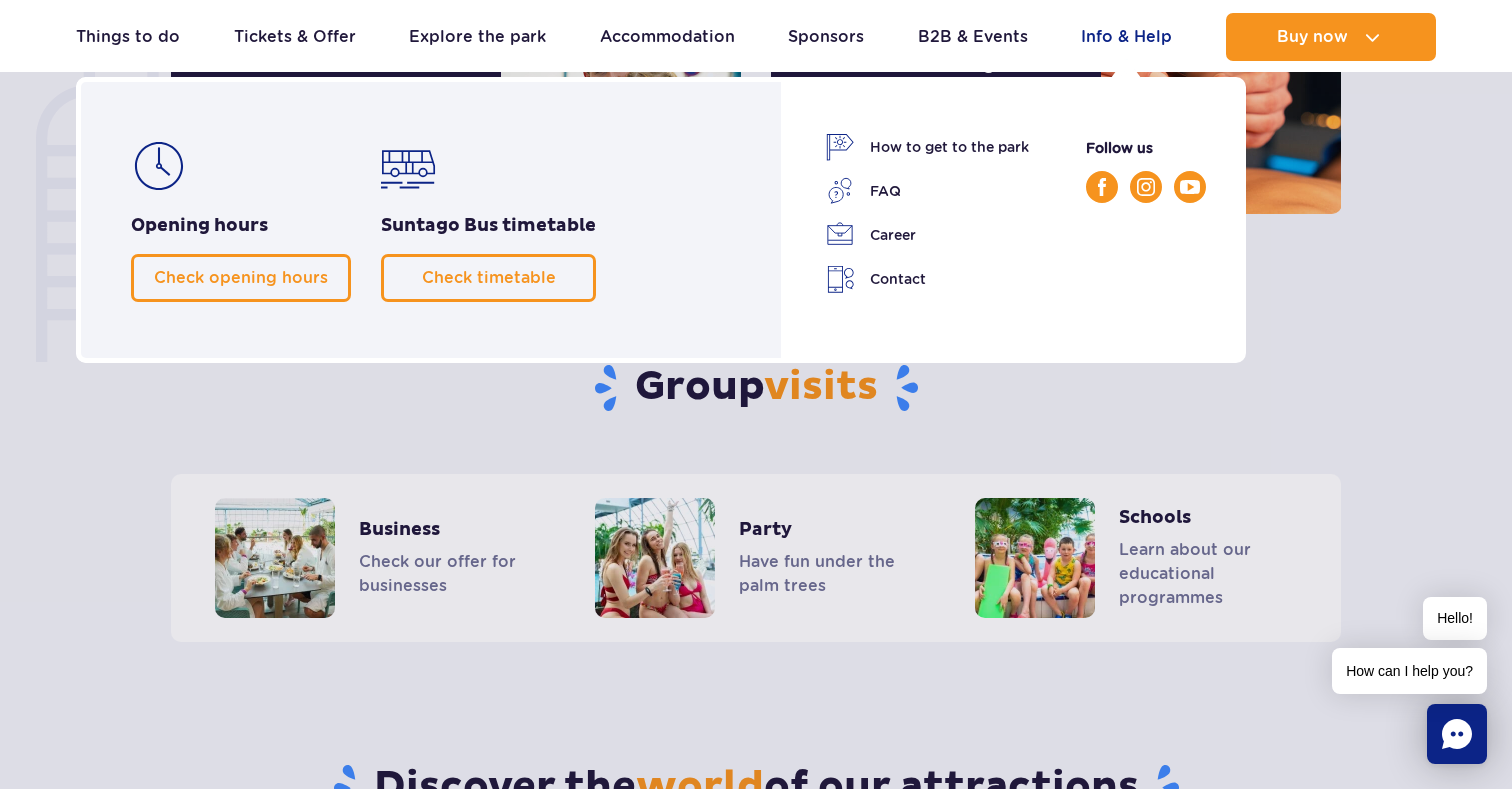 click on "Info & Help" at bounding box center [1126, 37] 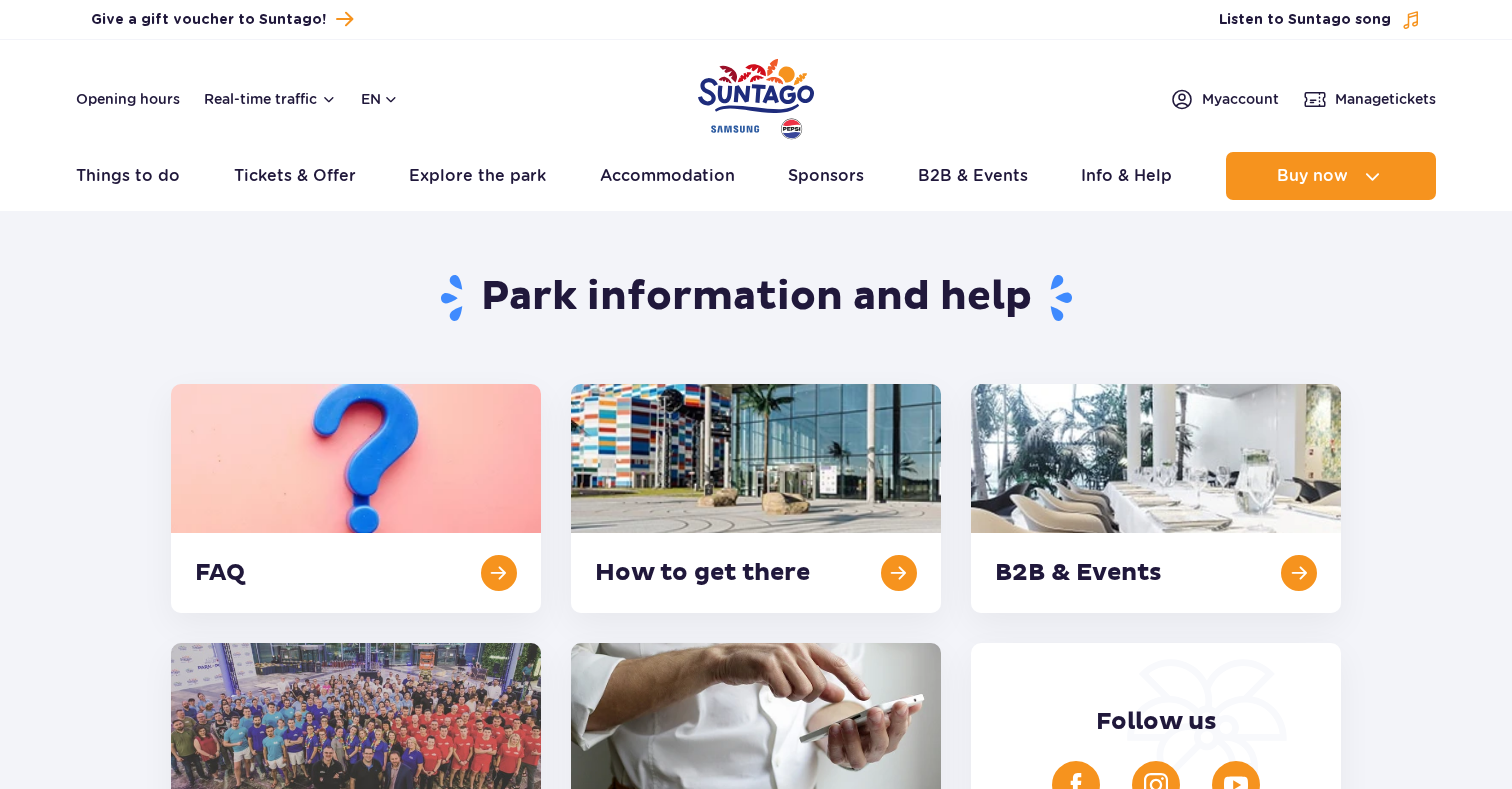 scroll, scrollTop: 0, scrollLeft: 0, axis: both 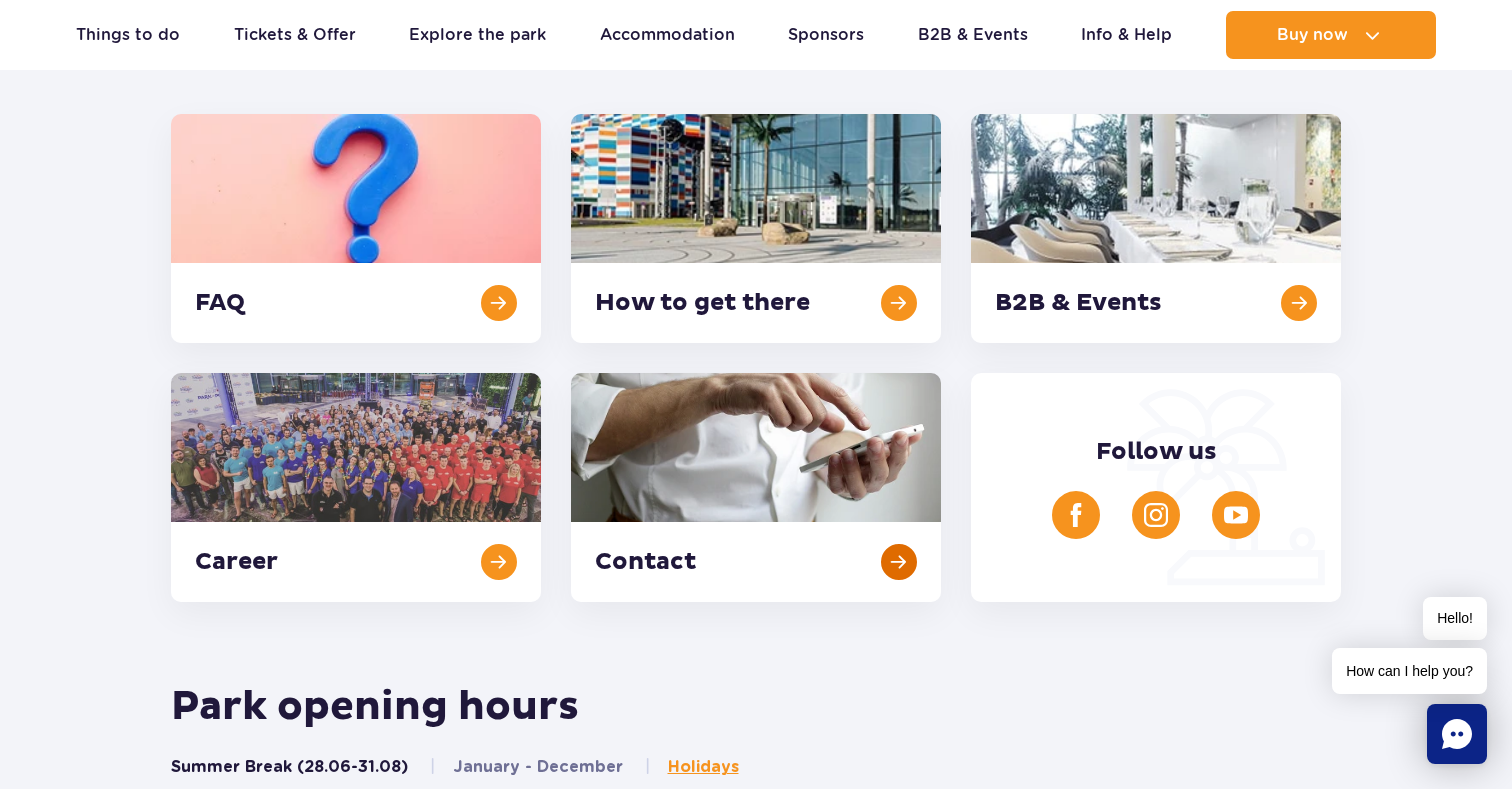 click at bounding box center [756, 487] 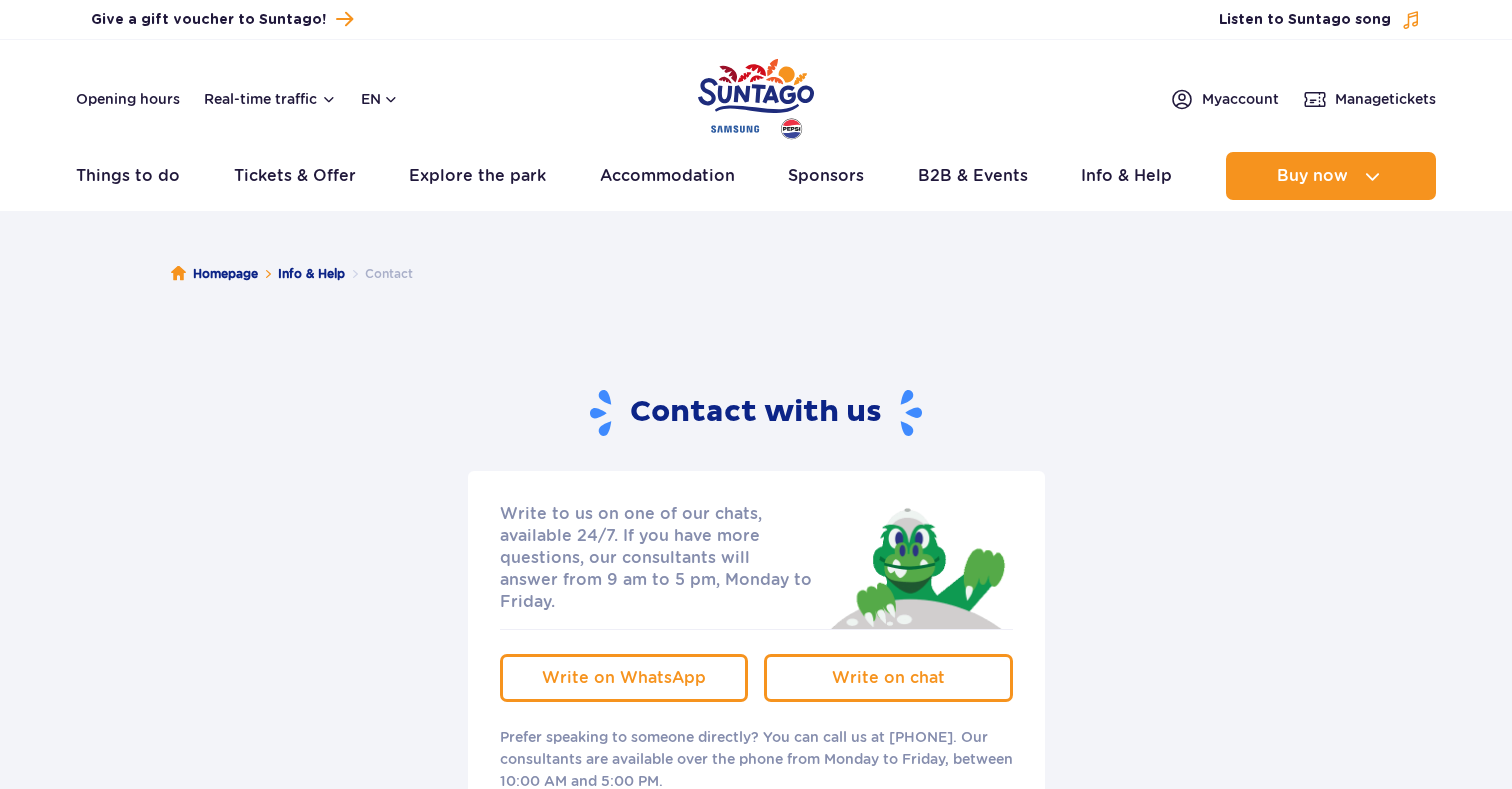 scroll, scrollTop: 0, scrollLeft: 0, axis: both 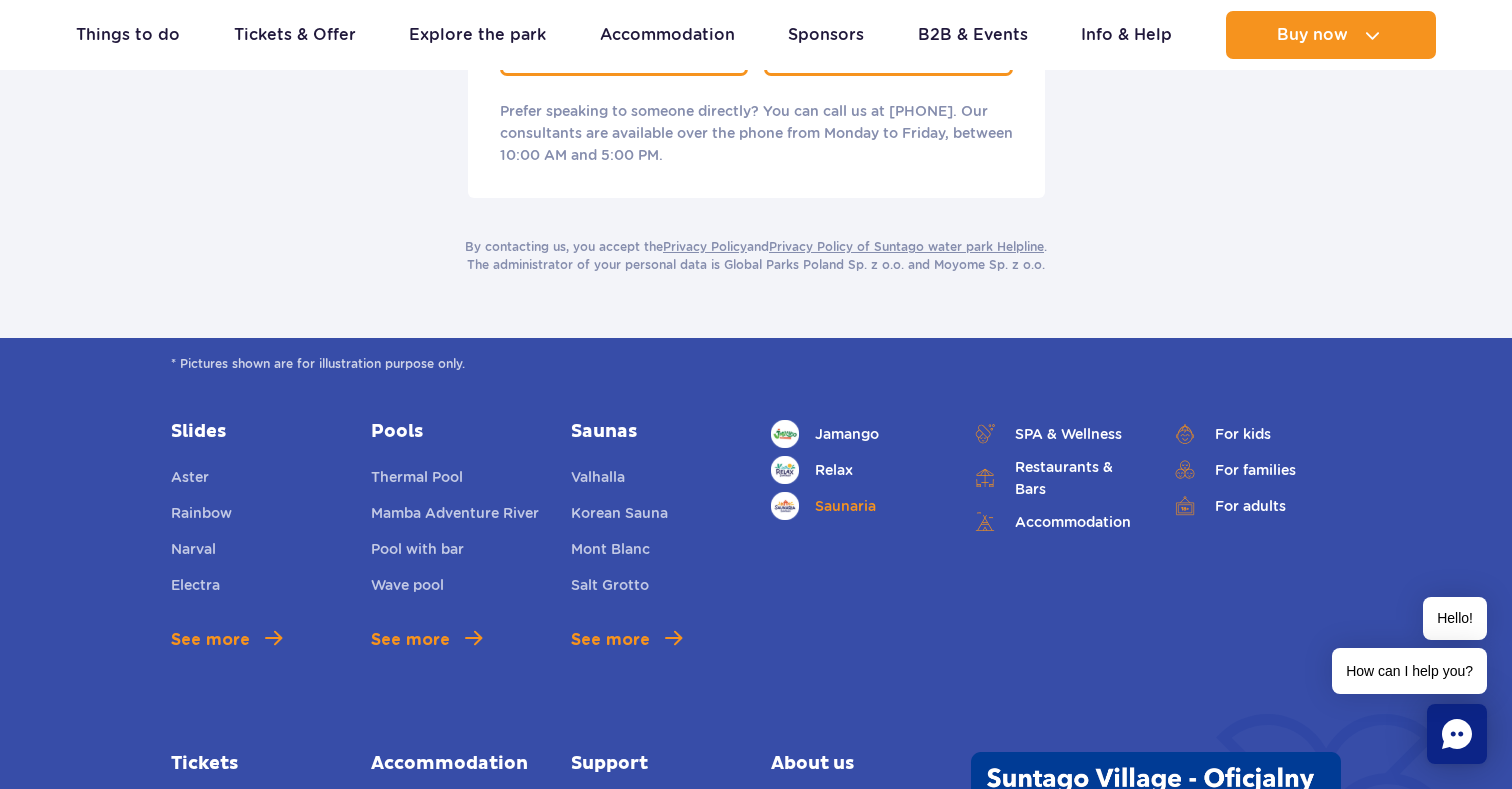 click on "Saunaria" at bounding box center (856, 506) 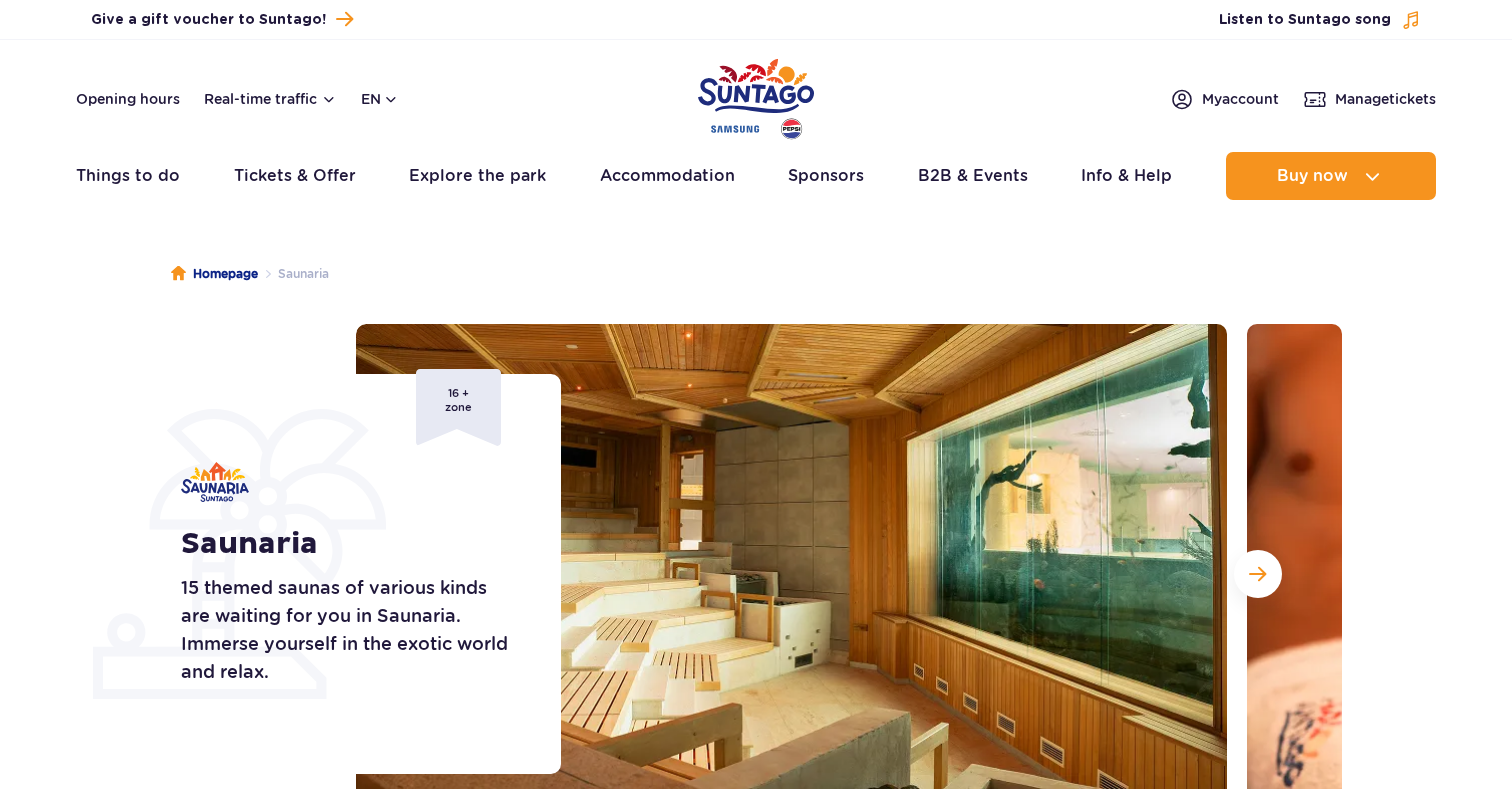 scroll, scrollTop: 0, scrollLeft: 0, axis: both 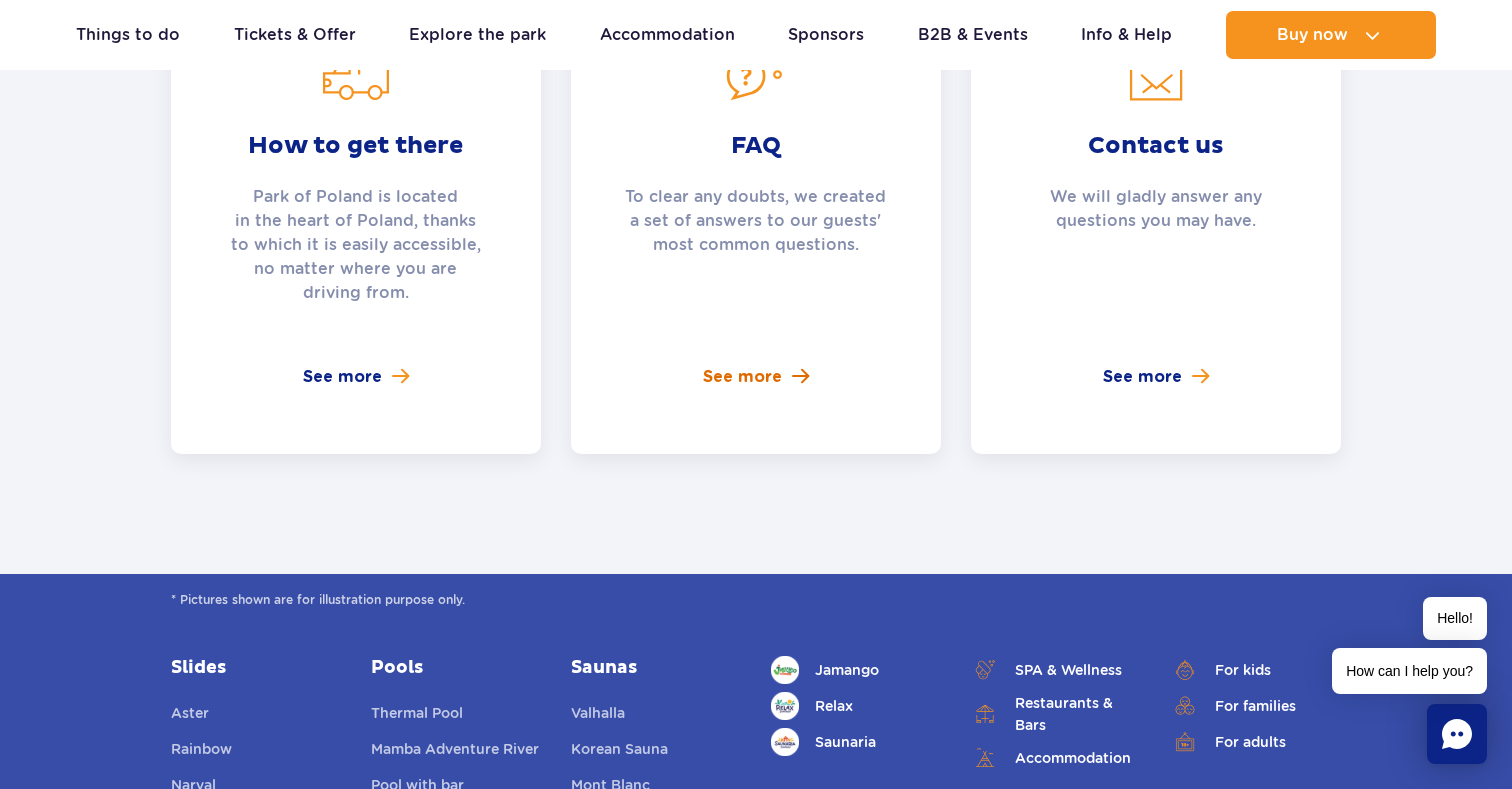 click on "See more" at bounding box center (756, 377) 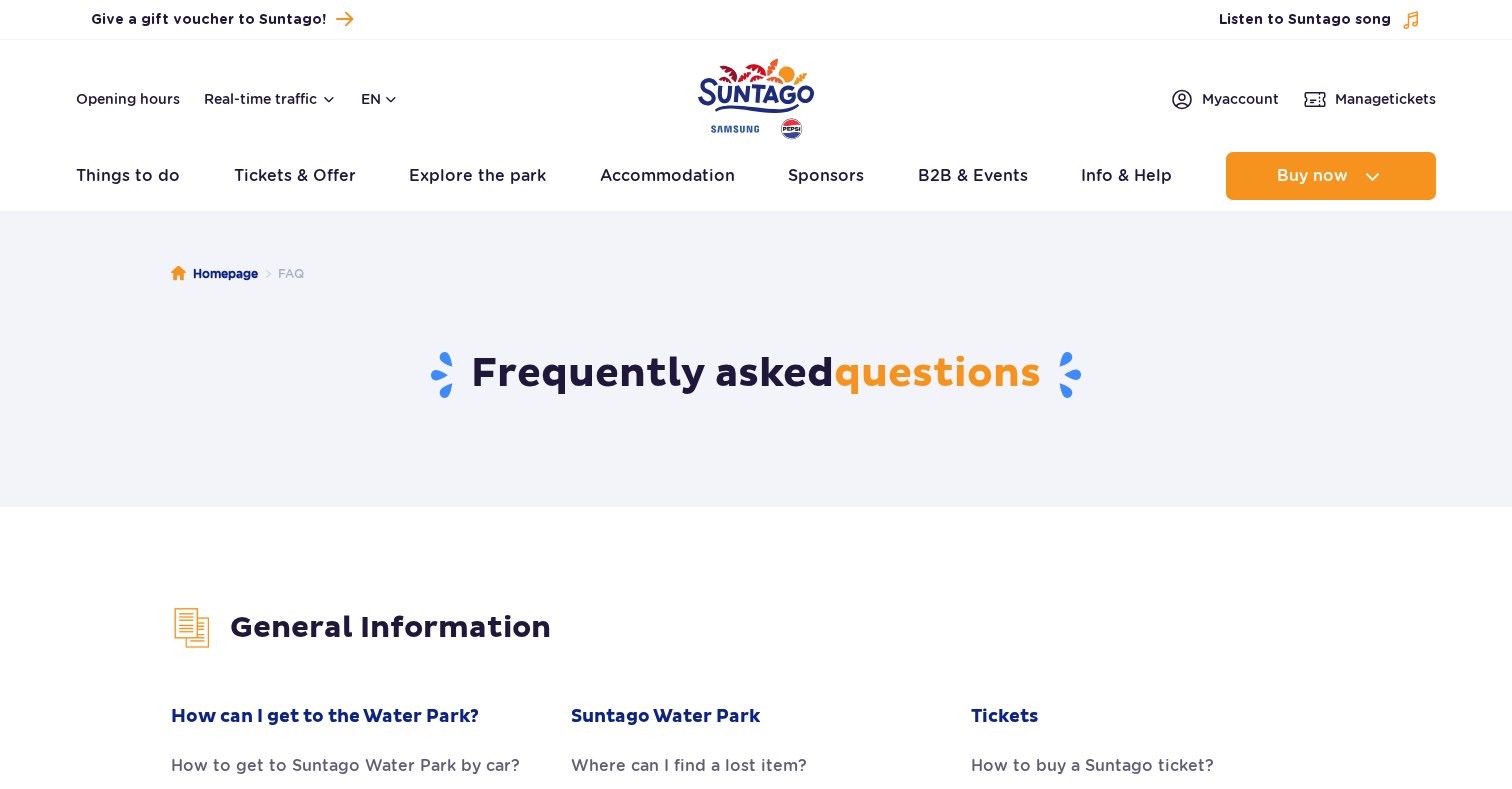 scroll, scrollTop: 0, scrollLeft: 0, axis: both 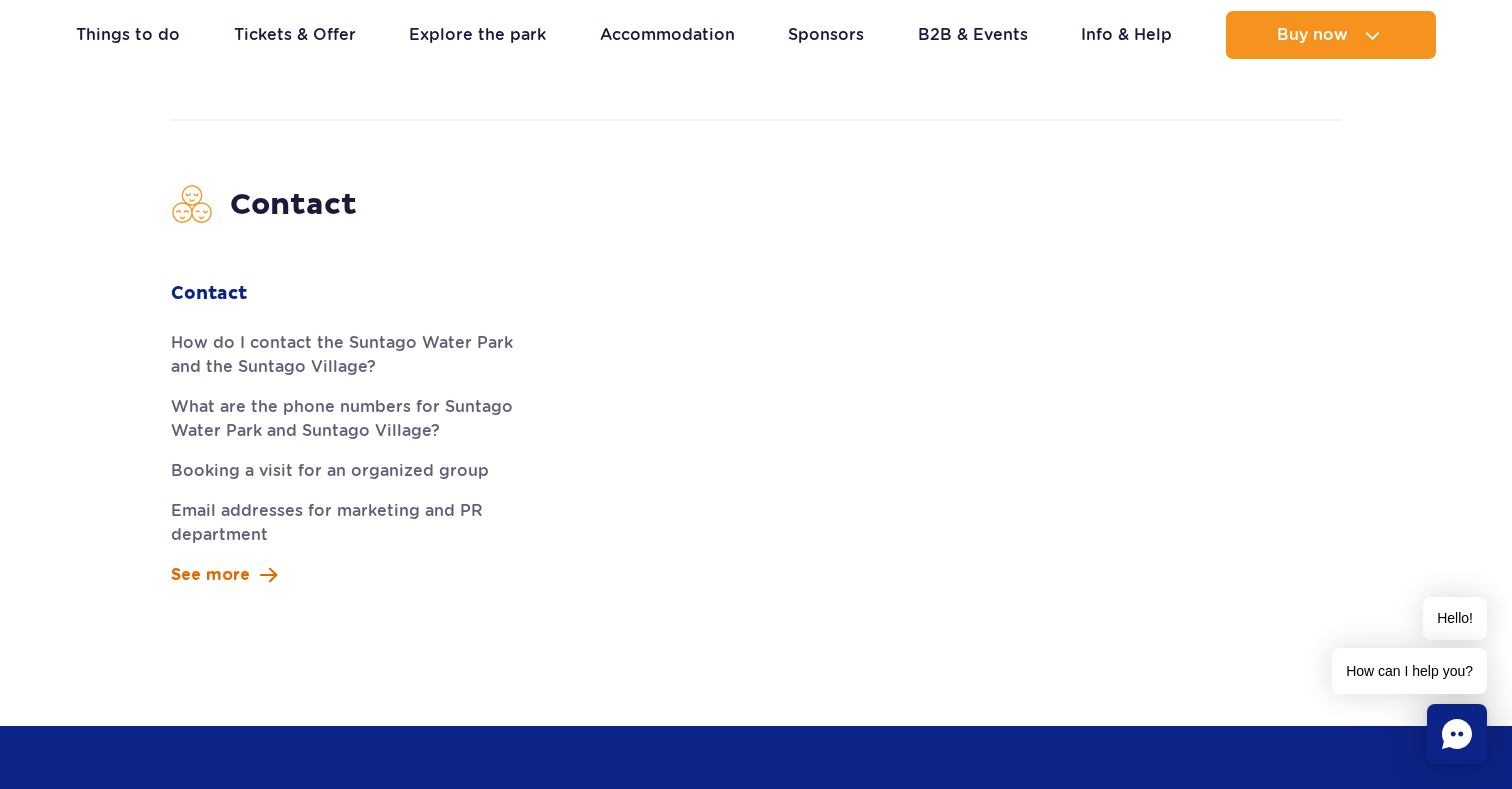 click at bounding box center (268, 575) 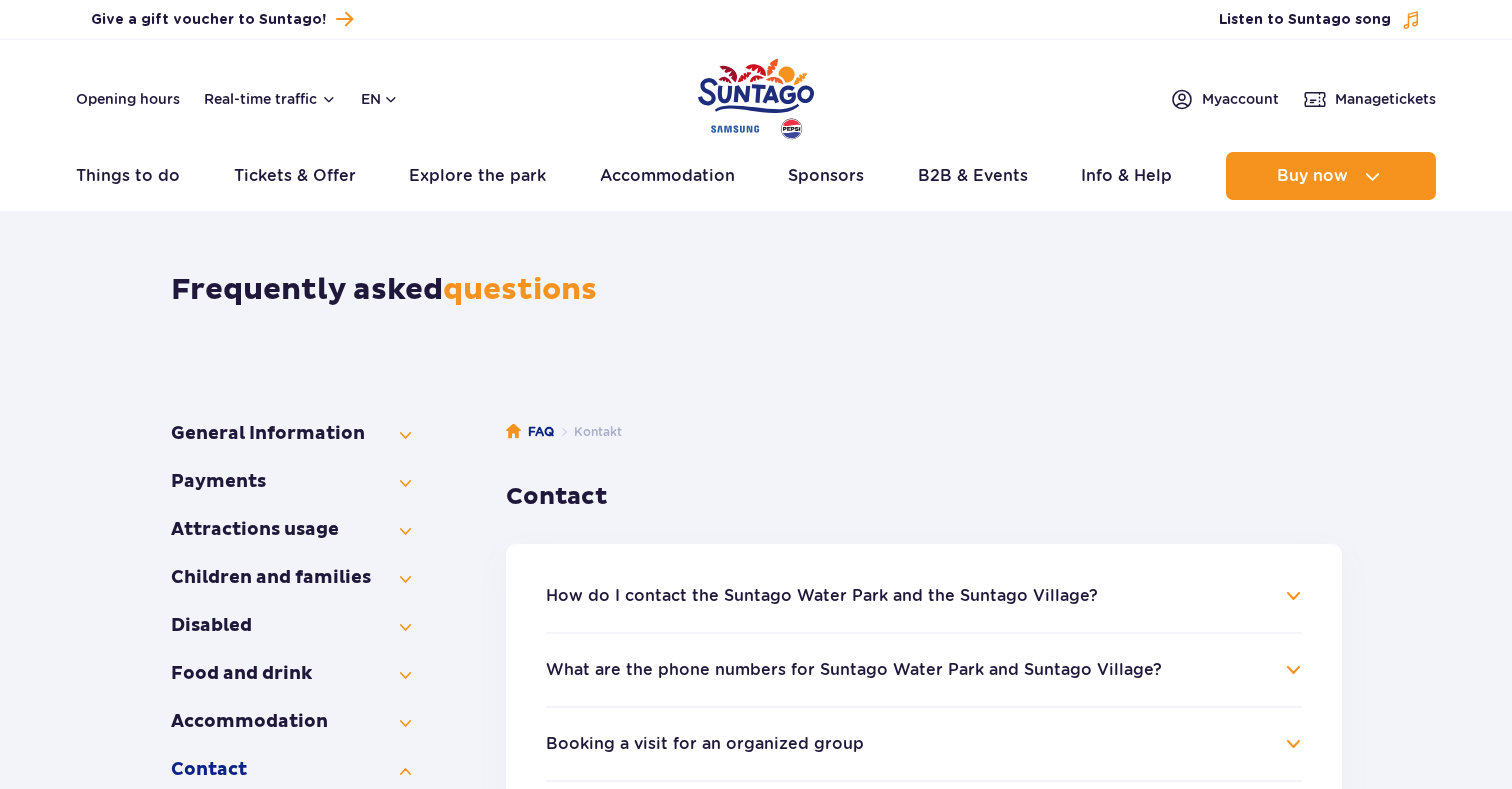 scroll, scrollTop: 0, scrollLeft: 0, axis: both 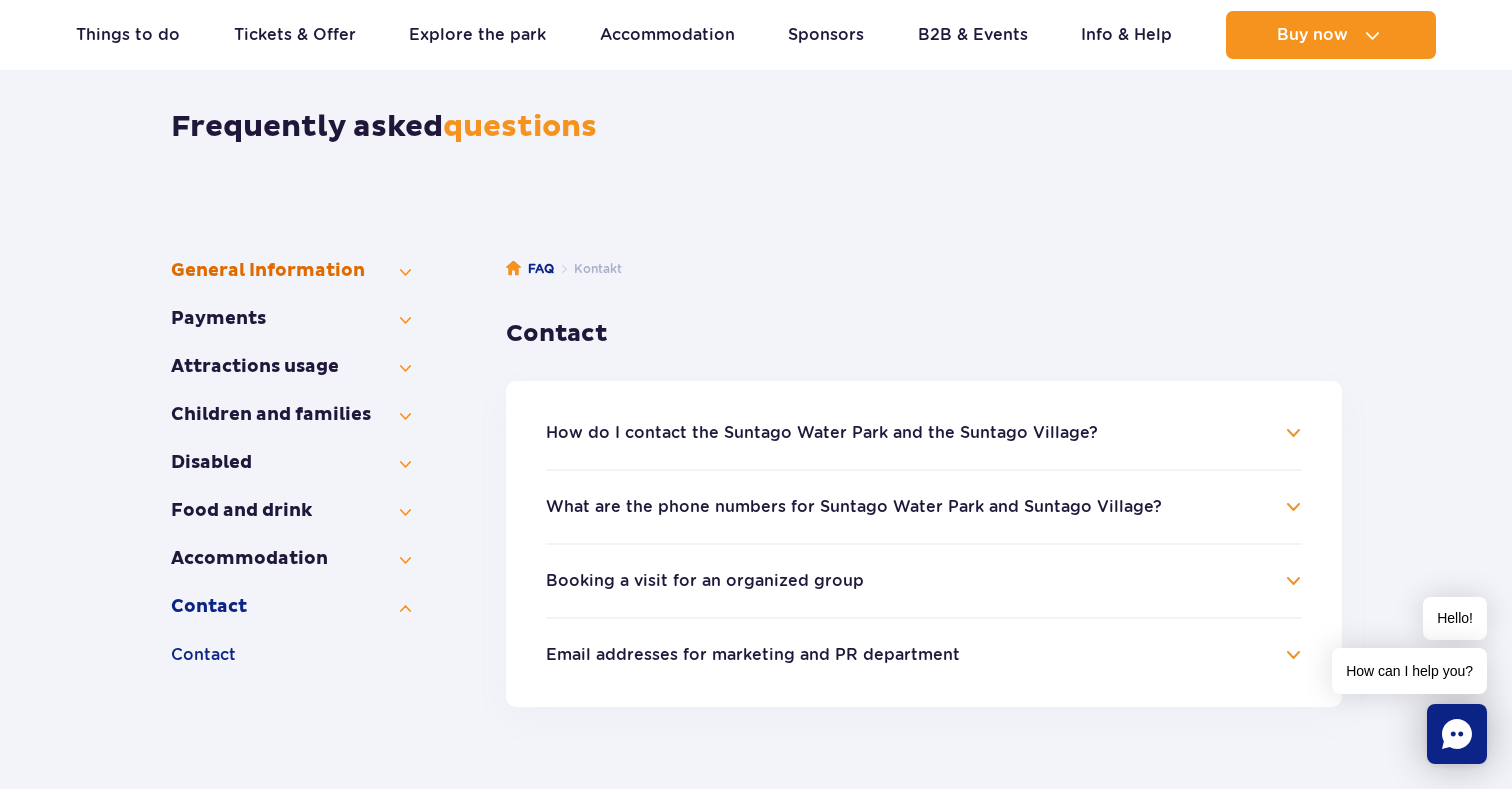 click on "General Information" at bounding box center [291, 271] 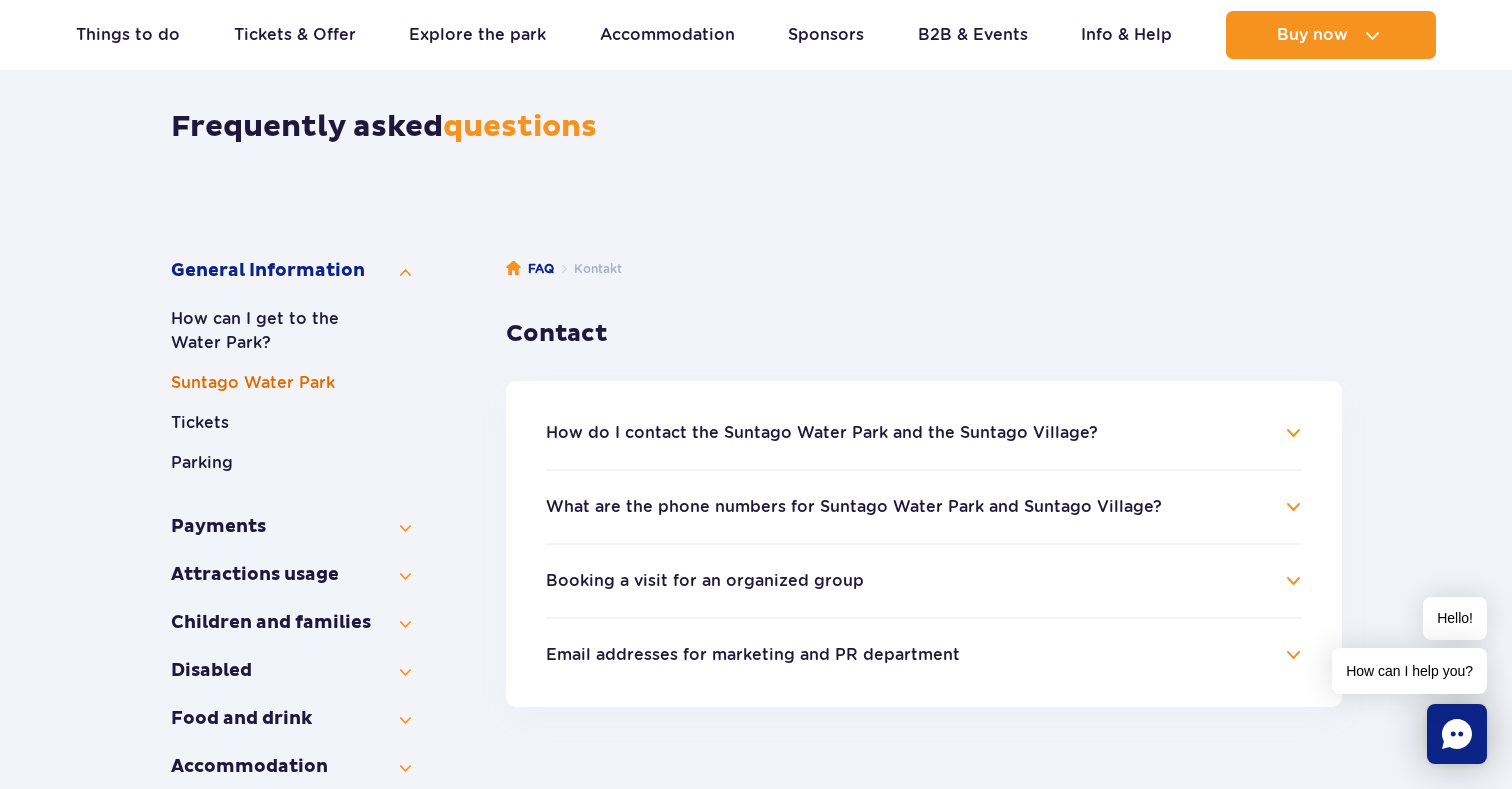 click on "Suntago Water Park" at bounding box center [291, 383] 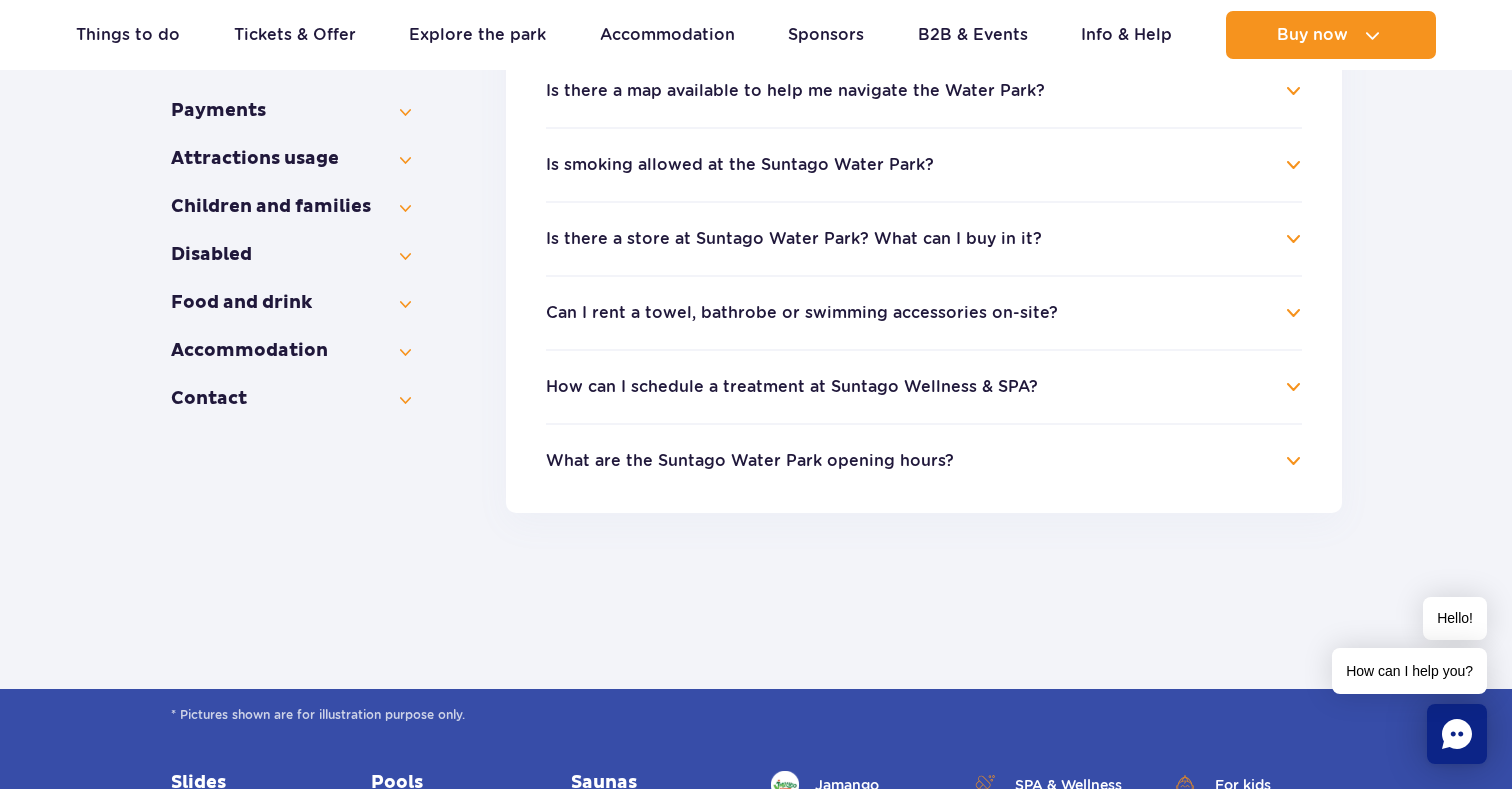 scroll, scrollTop: 583, scrollLeft: 0, axis: vertical 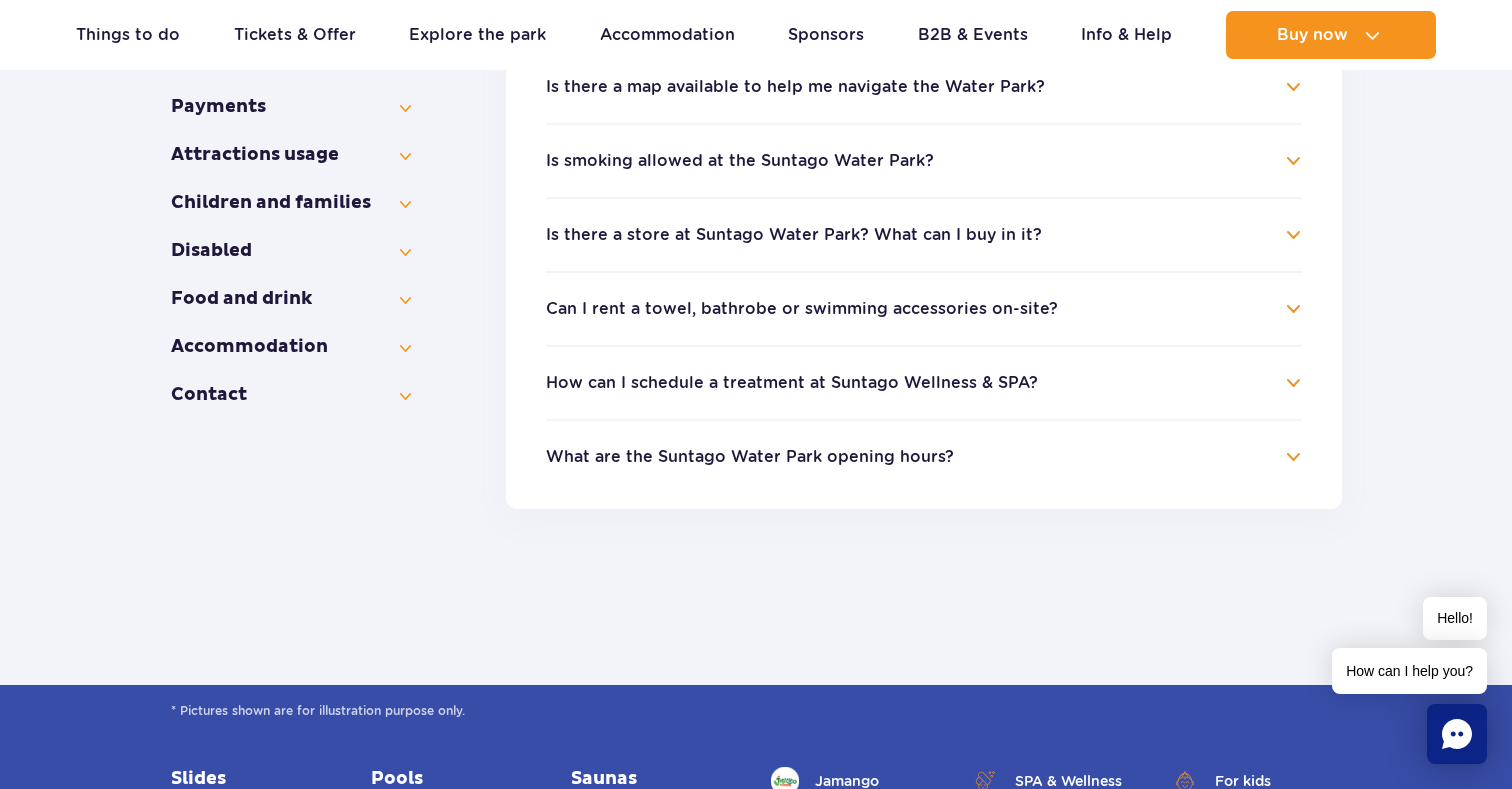click on "What are the Suntago Water Park opening hours?" at bounding box center (750, 457) 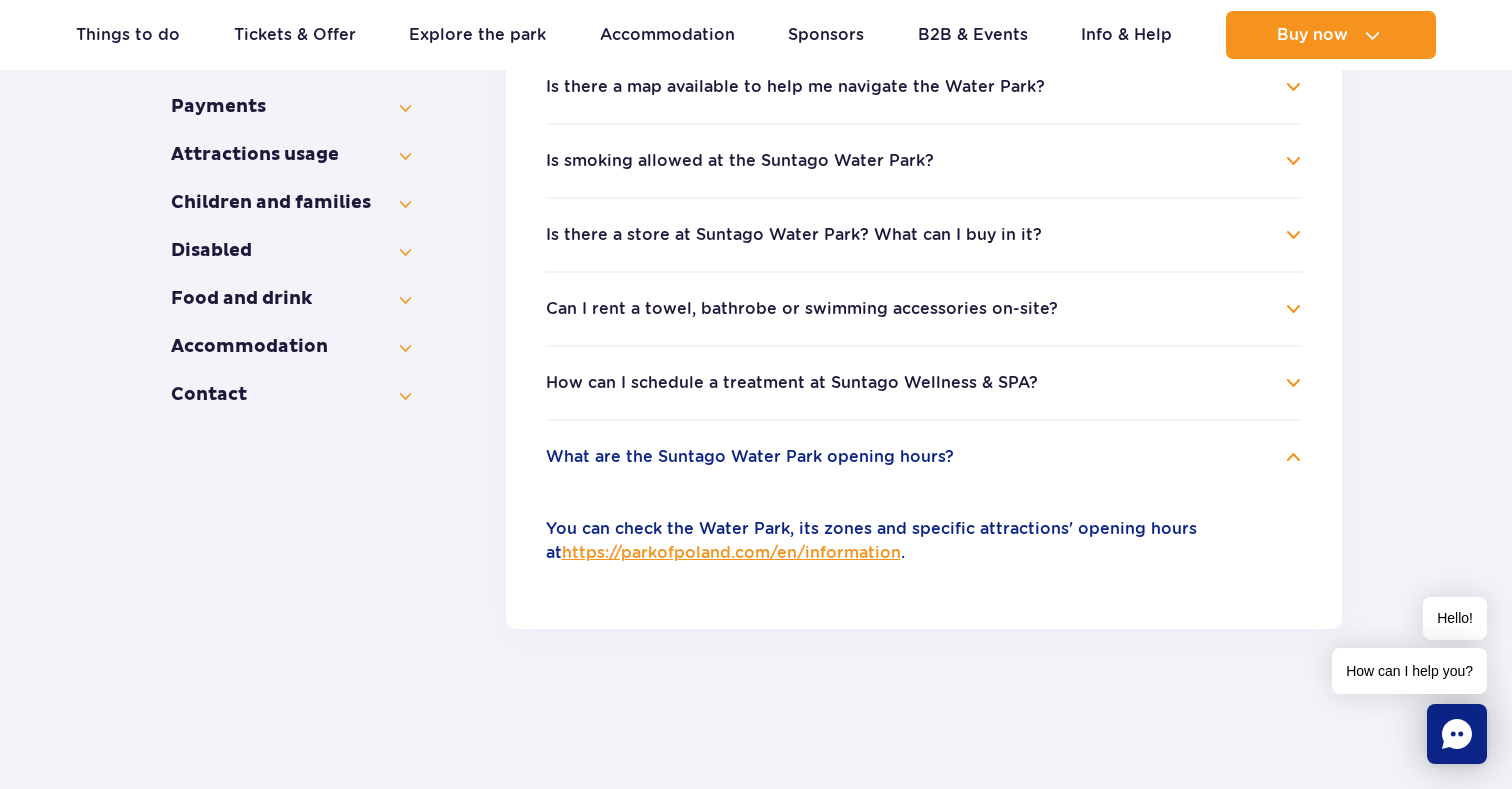 click on "https://parkofpoland.com/en/information" at bounding box center (731, 552) 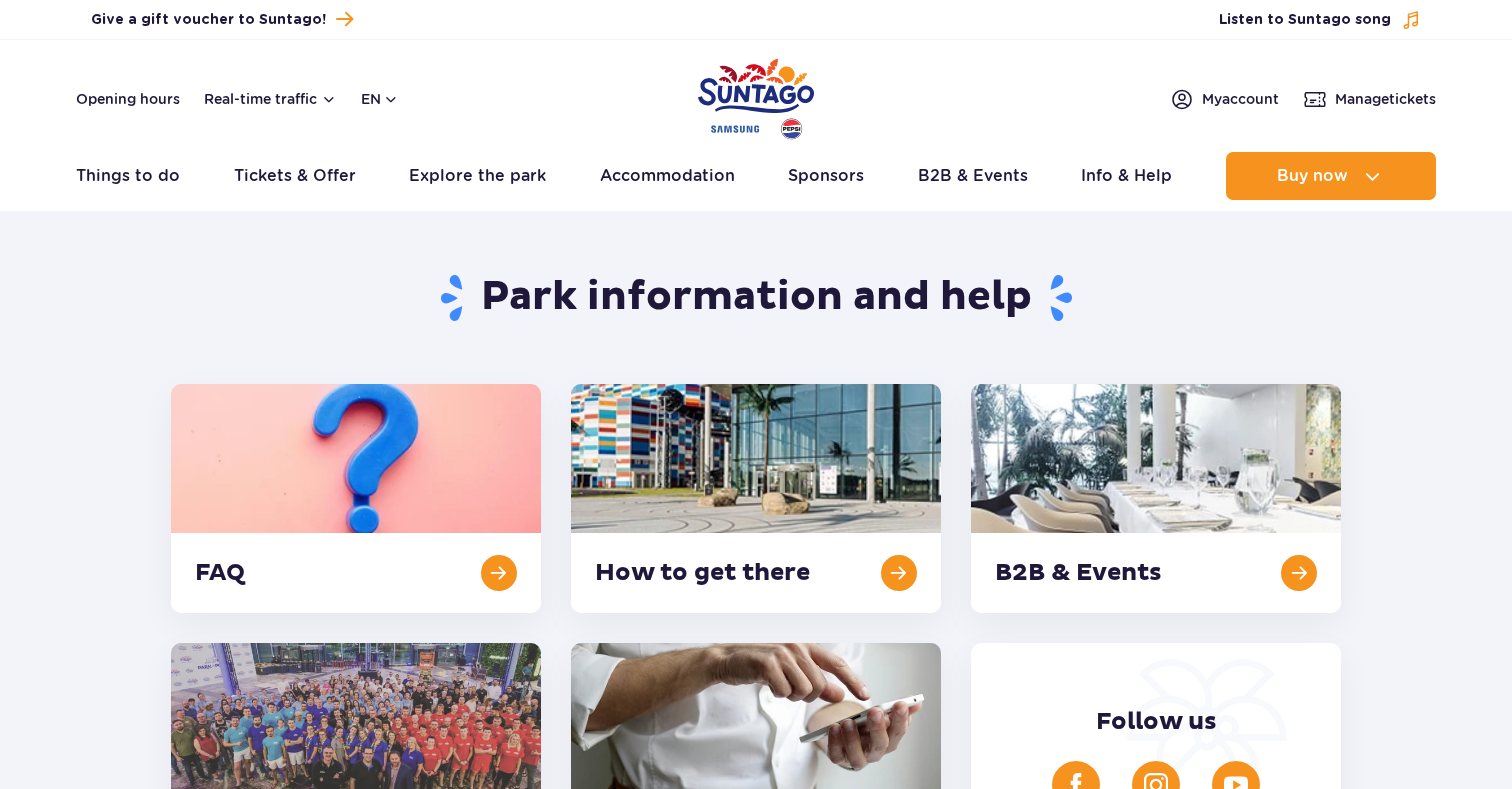scroll, scrollTop: 0, scrollLeft: 0, axis: both 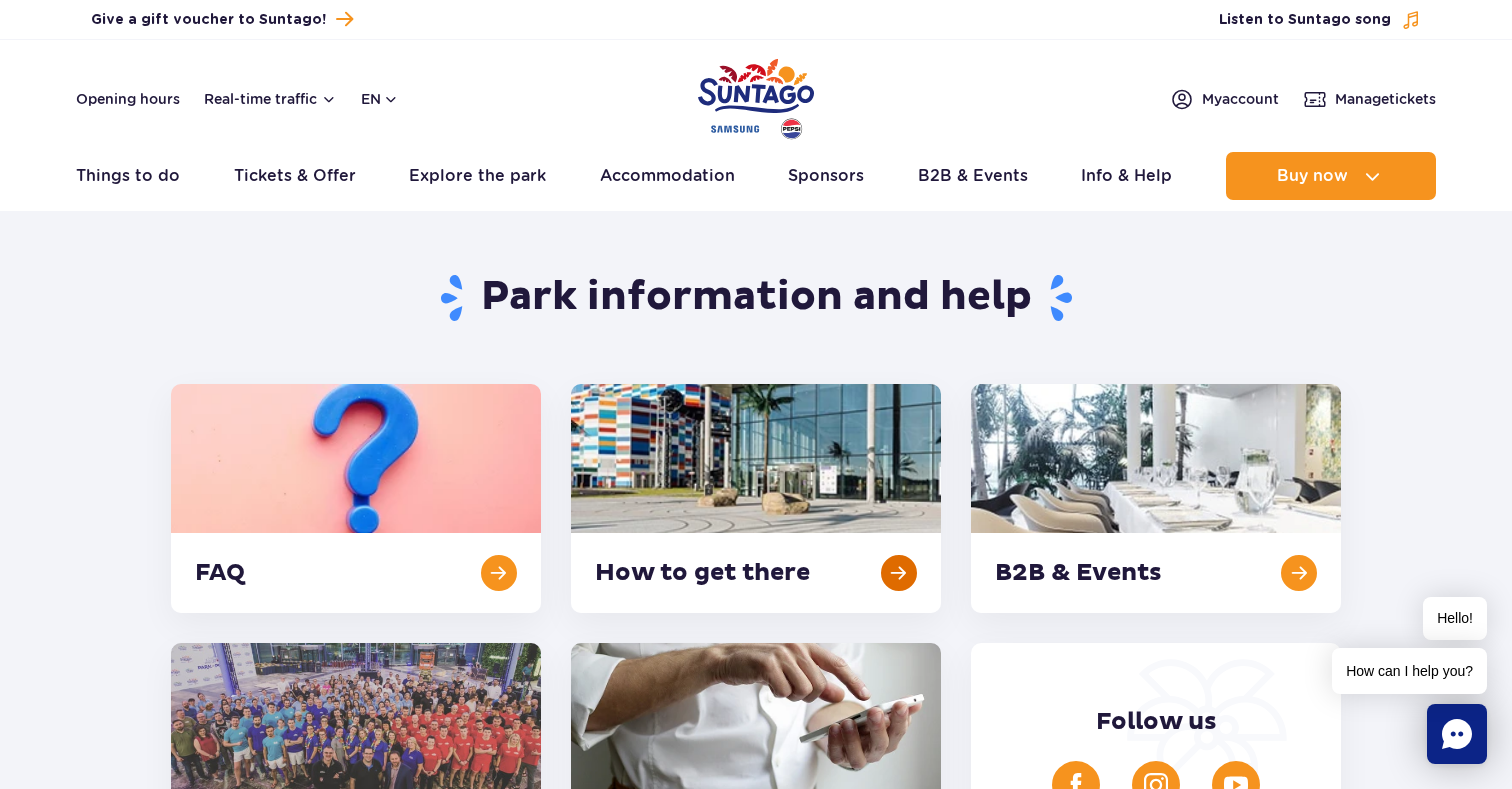 click at bounding box center [756, 498] 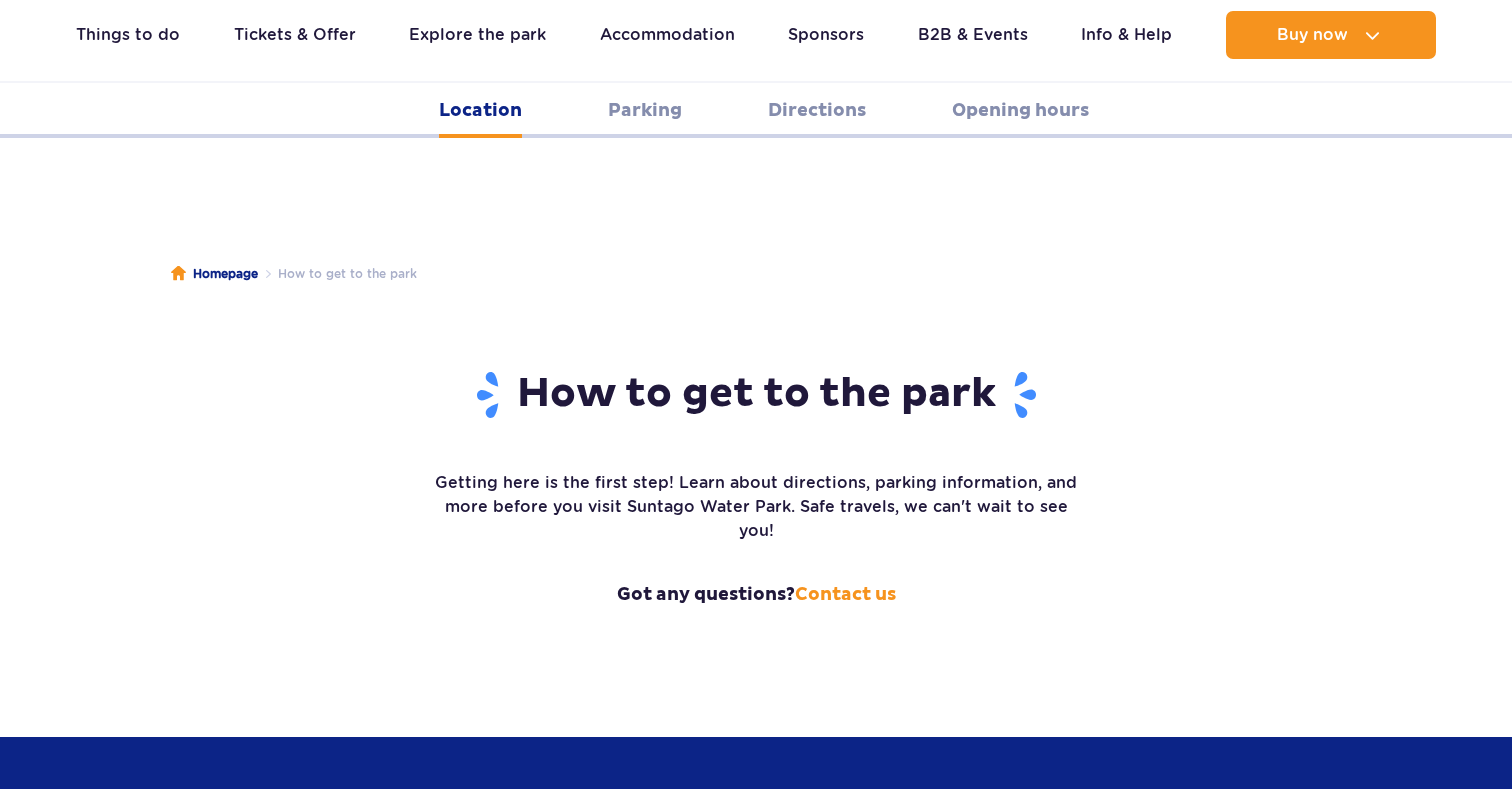 scroll, scrollTop: 2484, scrollLeft: 0, axis: vertical 